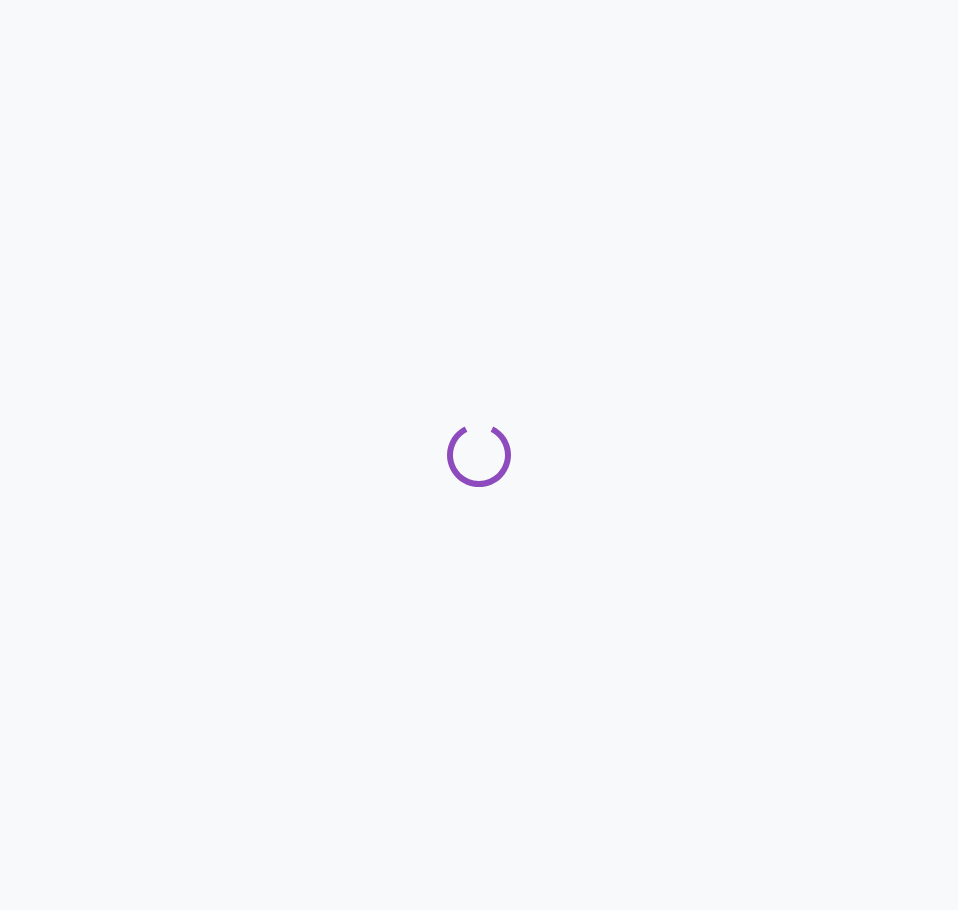 scroll, scrollTop: 0, scrollLeft: 0, axis: both 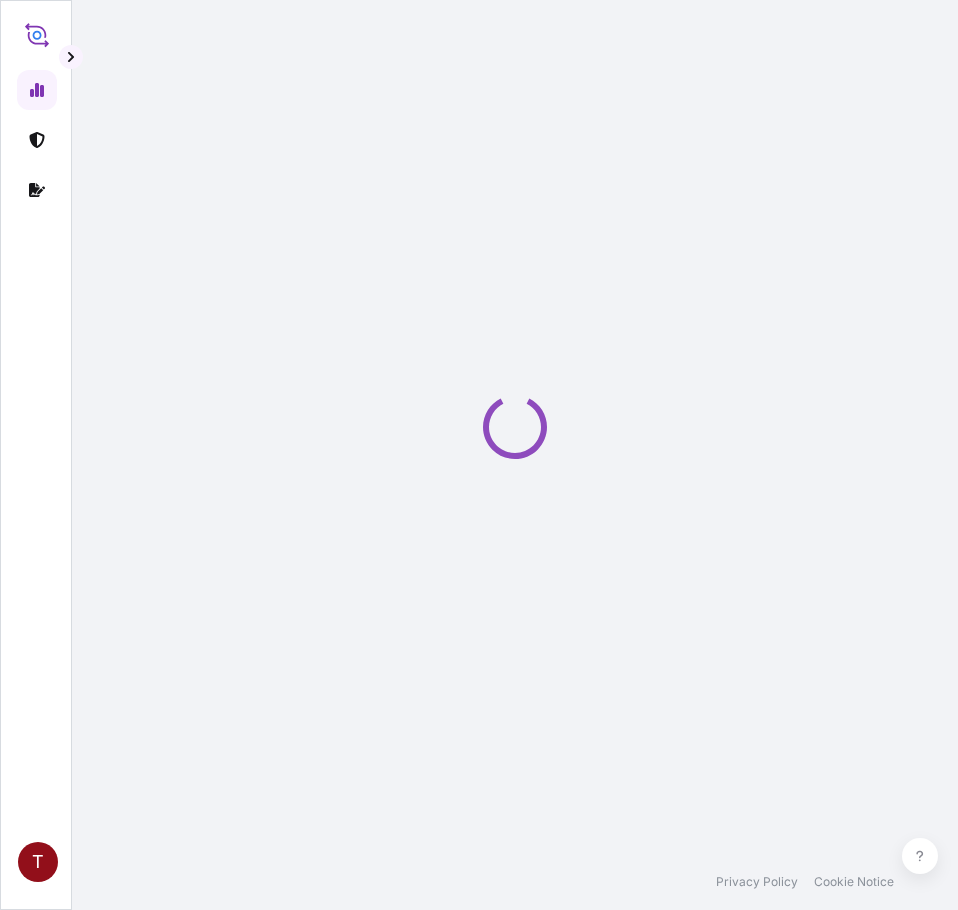 select on "2025" 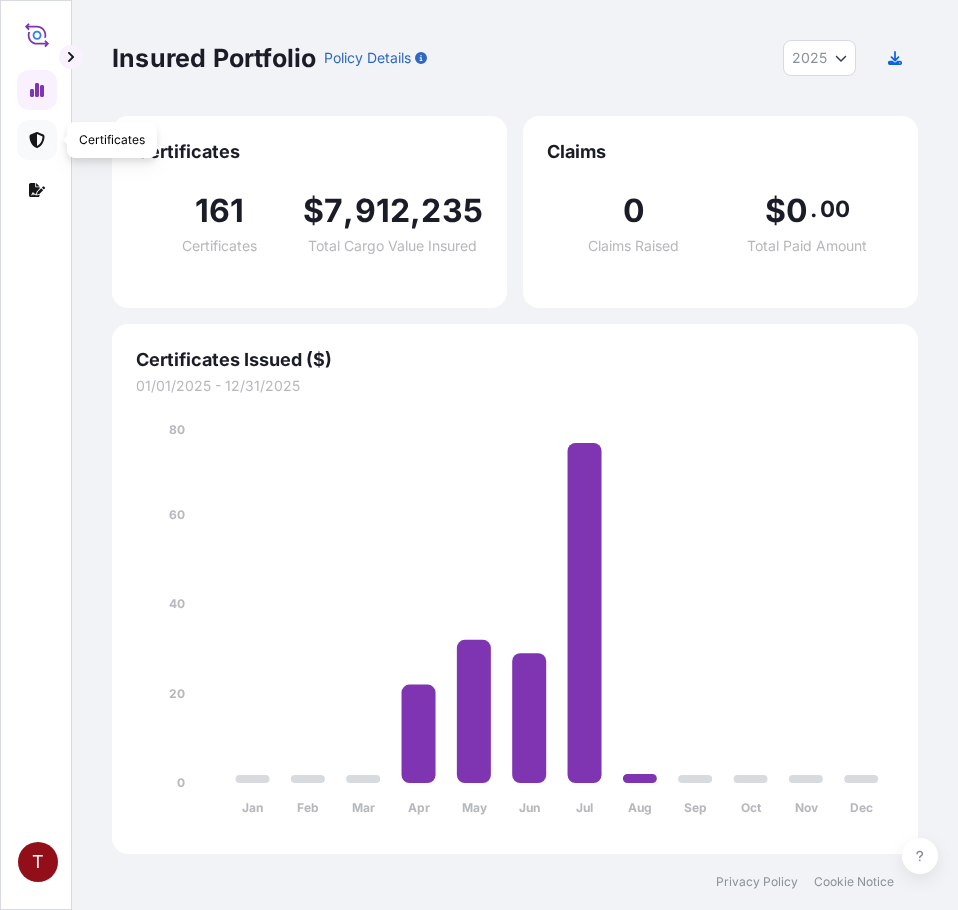 click 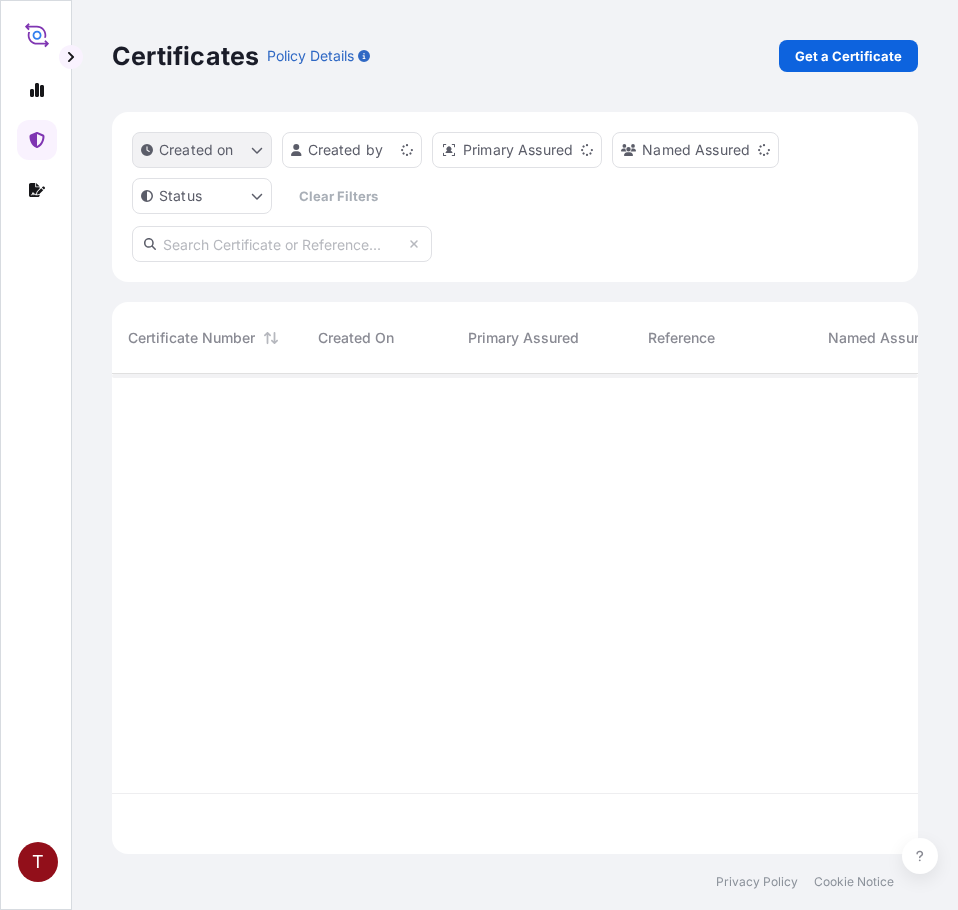 scroll, scrollTop: 16, scrollLeft: 16, axis: both 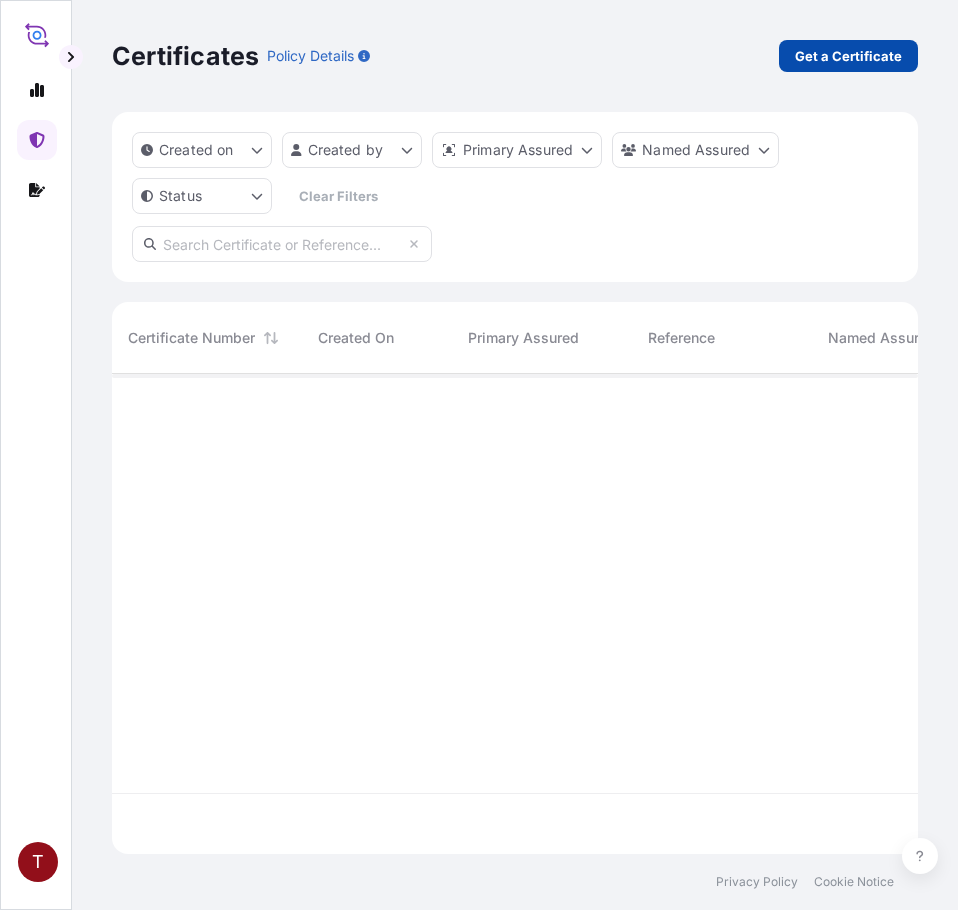click on "Get a Certificate" at bounding box center [848, 56] 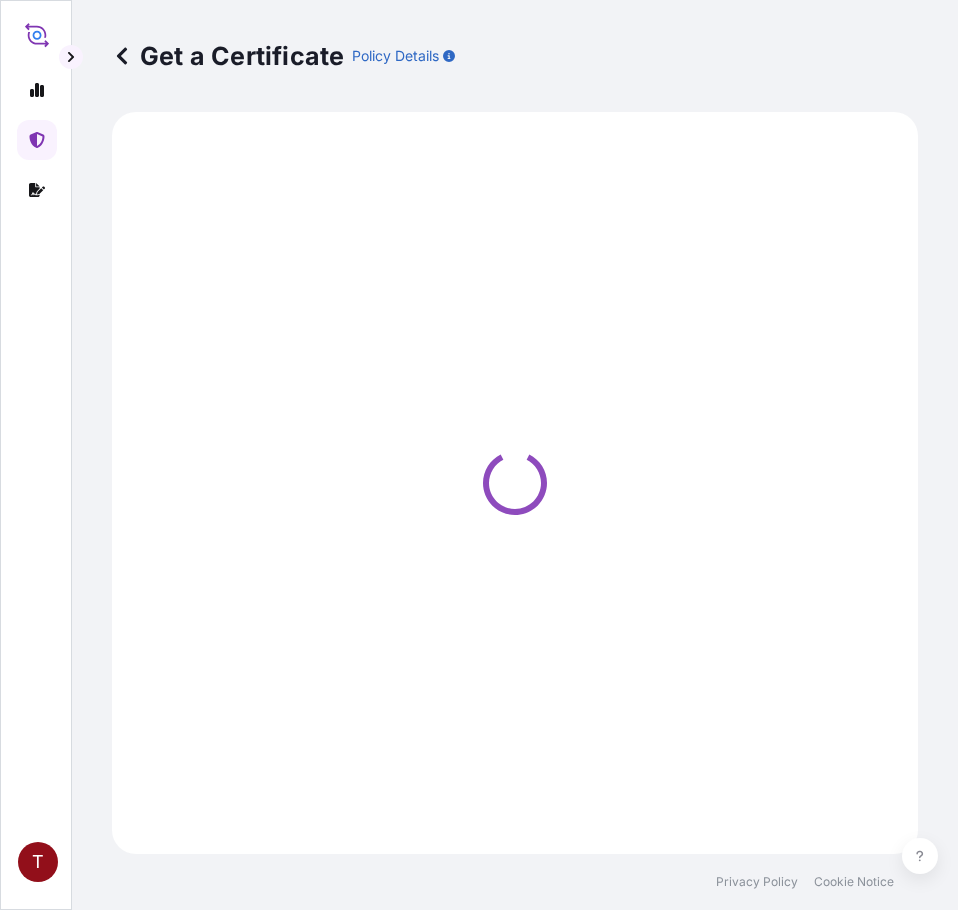select on "Ocean Vessel" 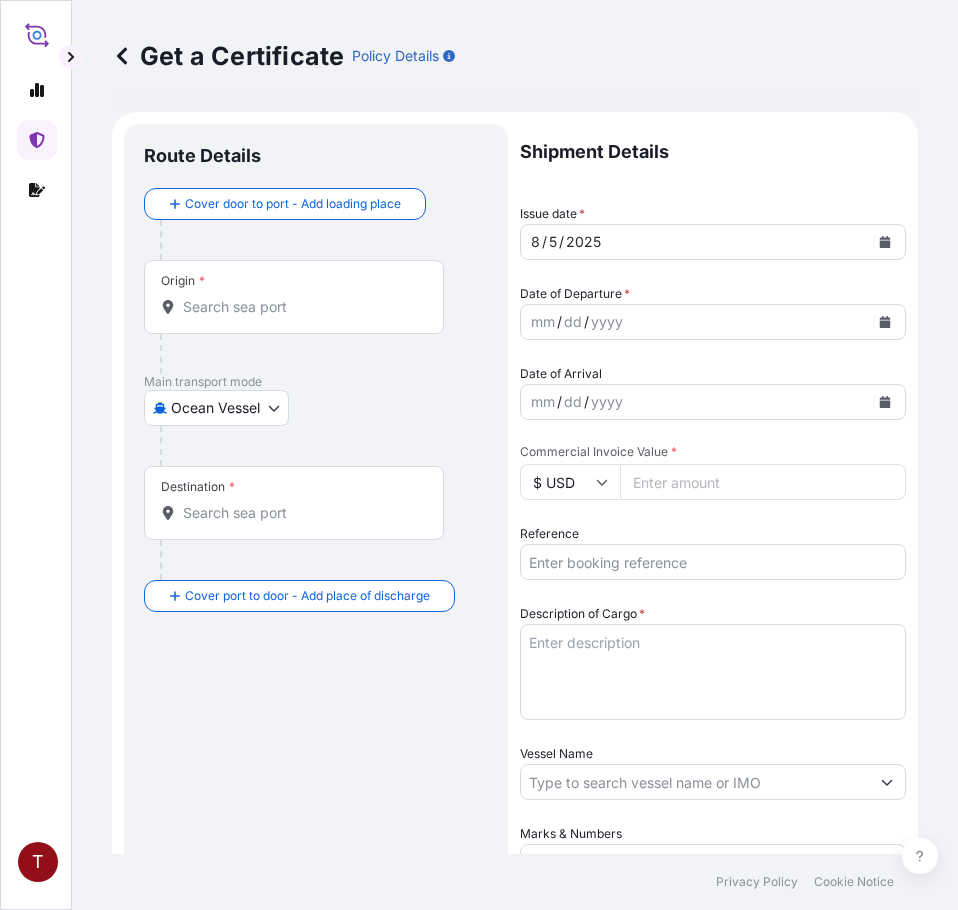 click on "Origin *" at bounding box center [301, 307] 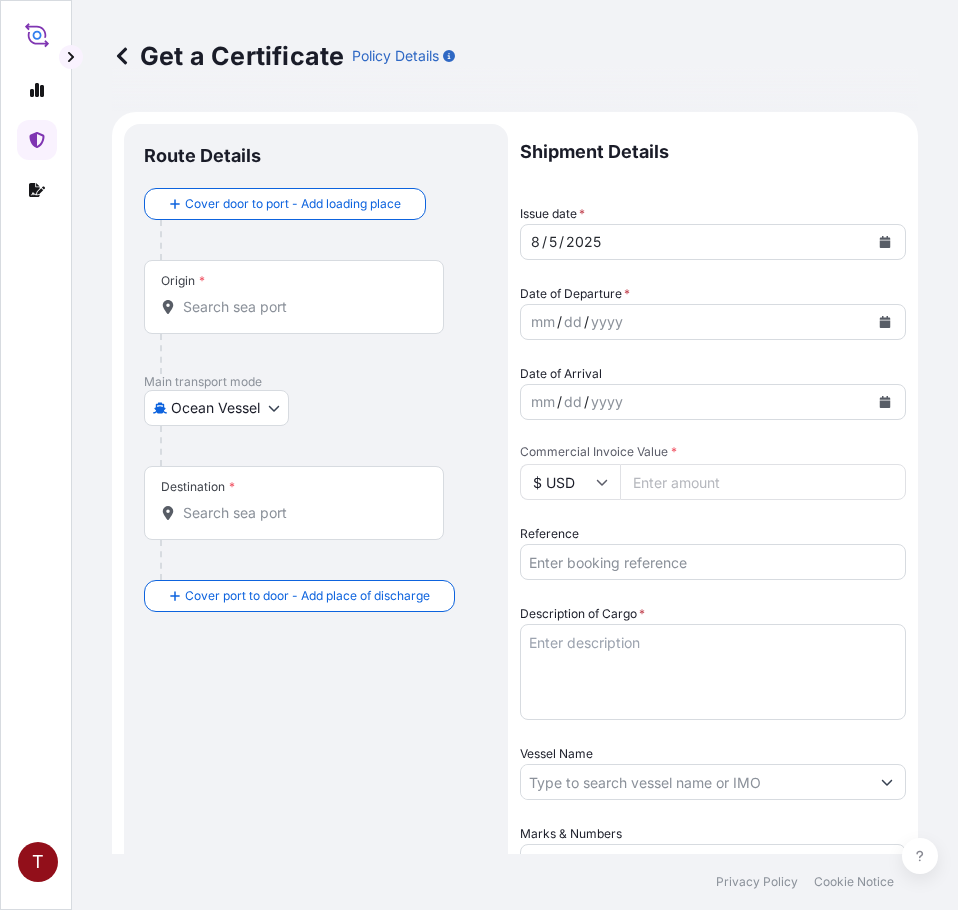 paste on "[CITY], OH" 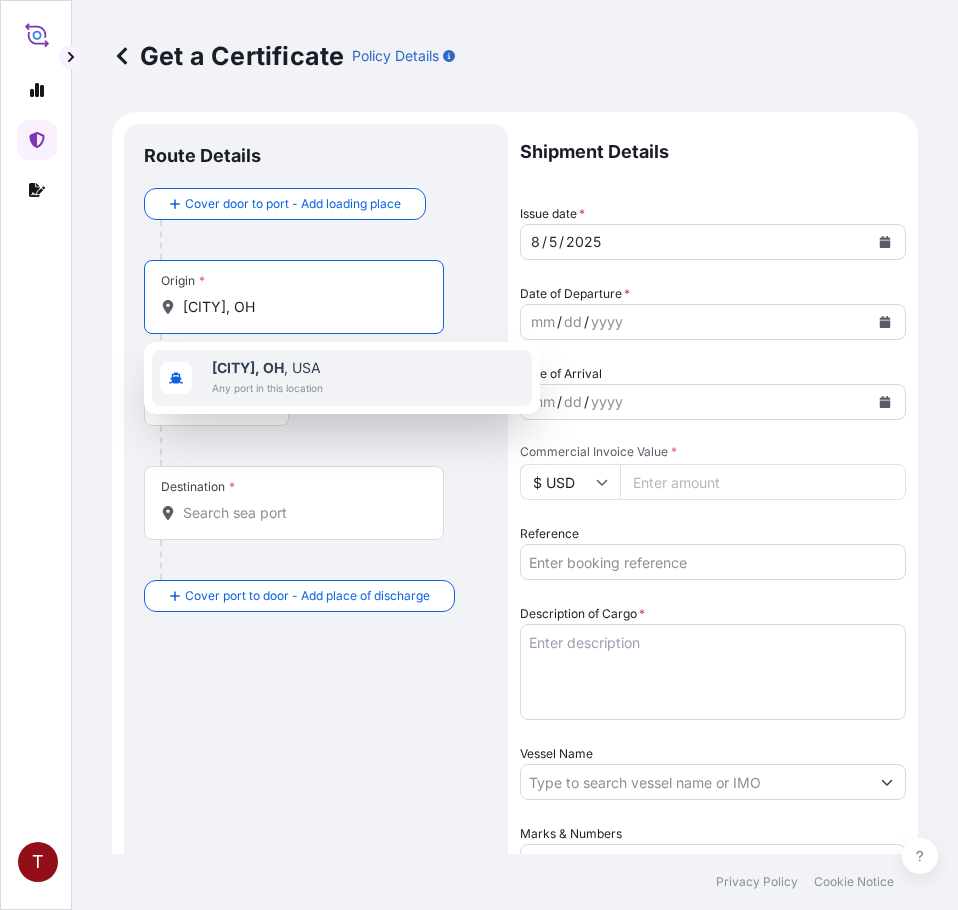 click on "[CITY], [STATE], USA Any port in this location" at bounding box center (342, 378) 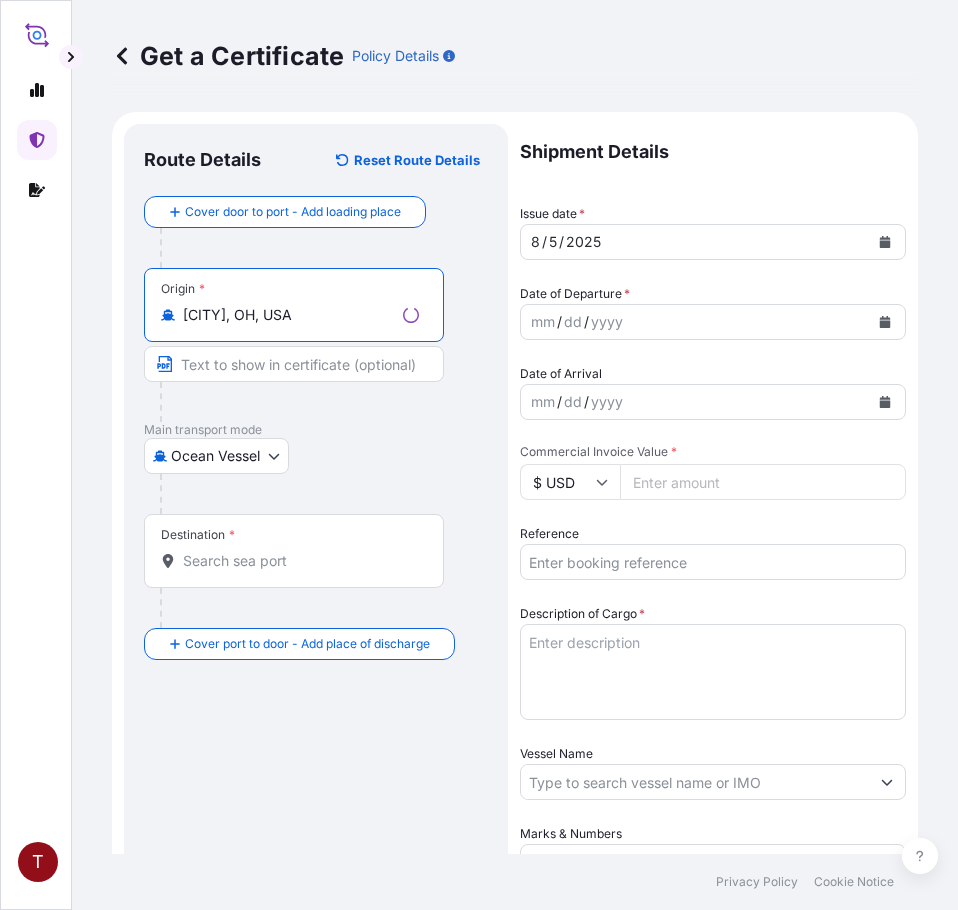 type on "[CITY], OH, USA" 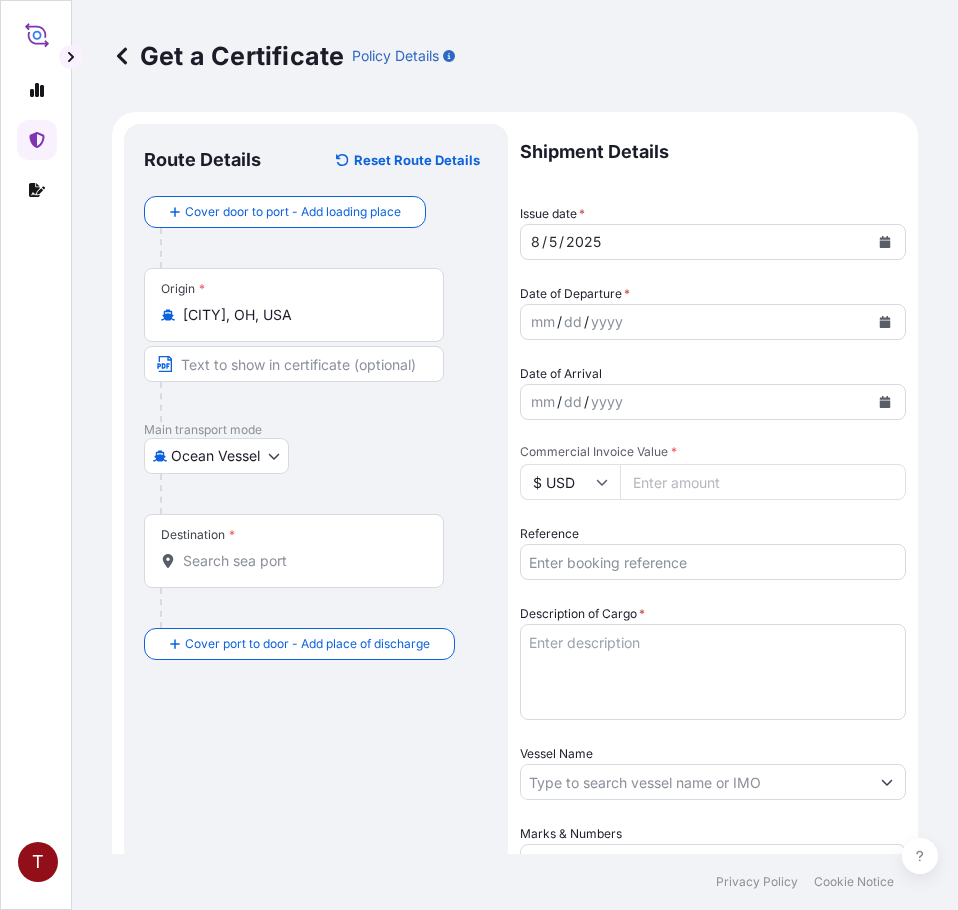 click on "Destination *" at bounding box center (294, 551) 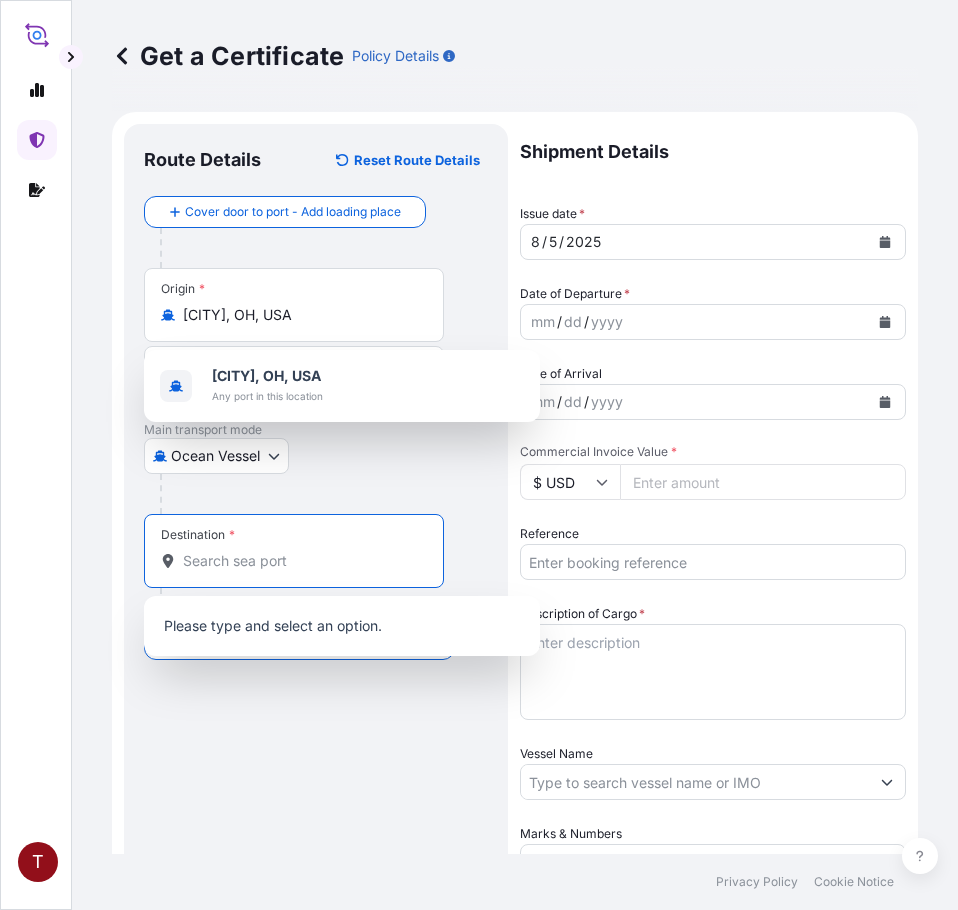 paste on "[COUNTRY]" 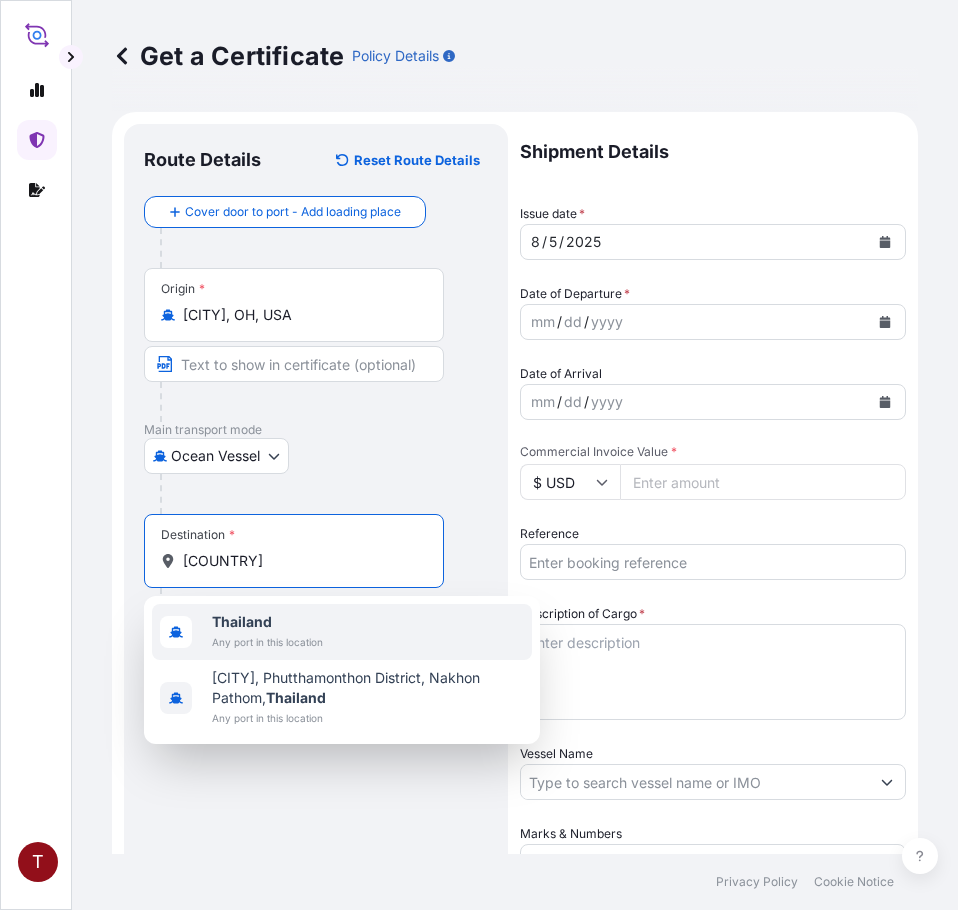 click on "Thailand" at bounding box center [242, 621] 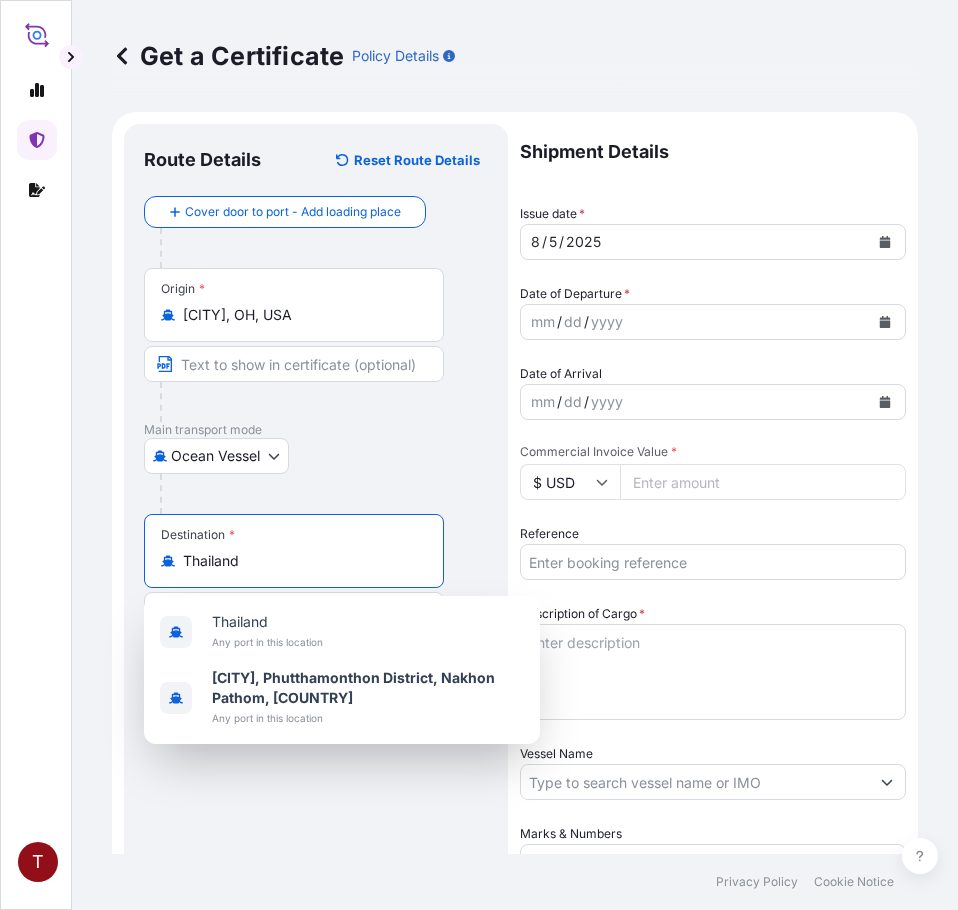 type on "[CITY], Phutthamonthon District, Nakhon Pathom, [COUNTRY]" 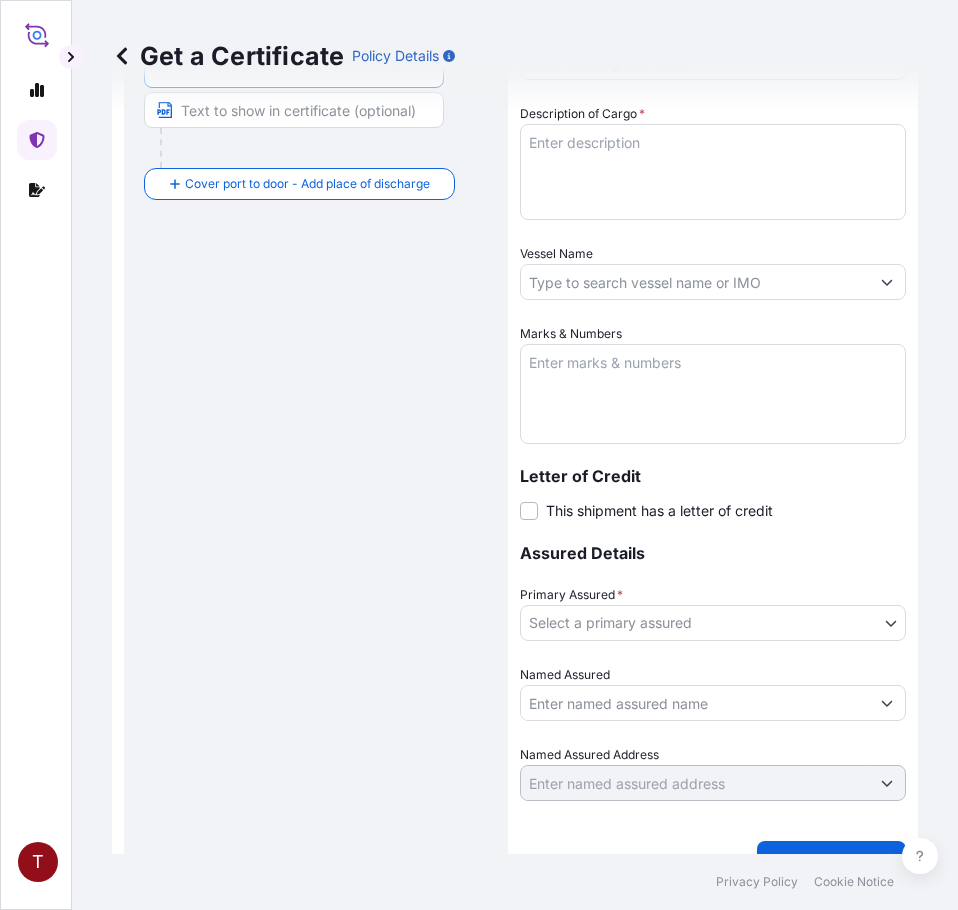 scroll, scrollTop: 539, scrollLeft: 0, axis: vertical 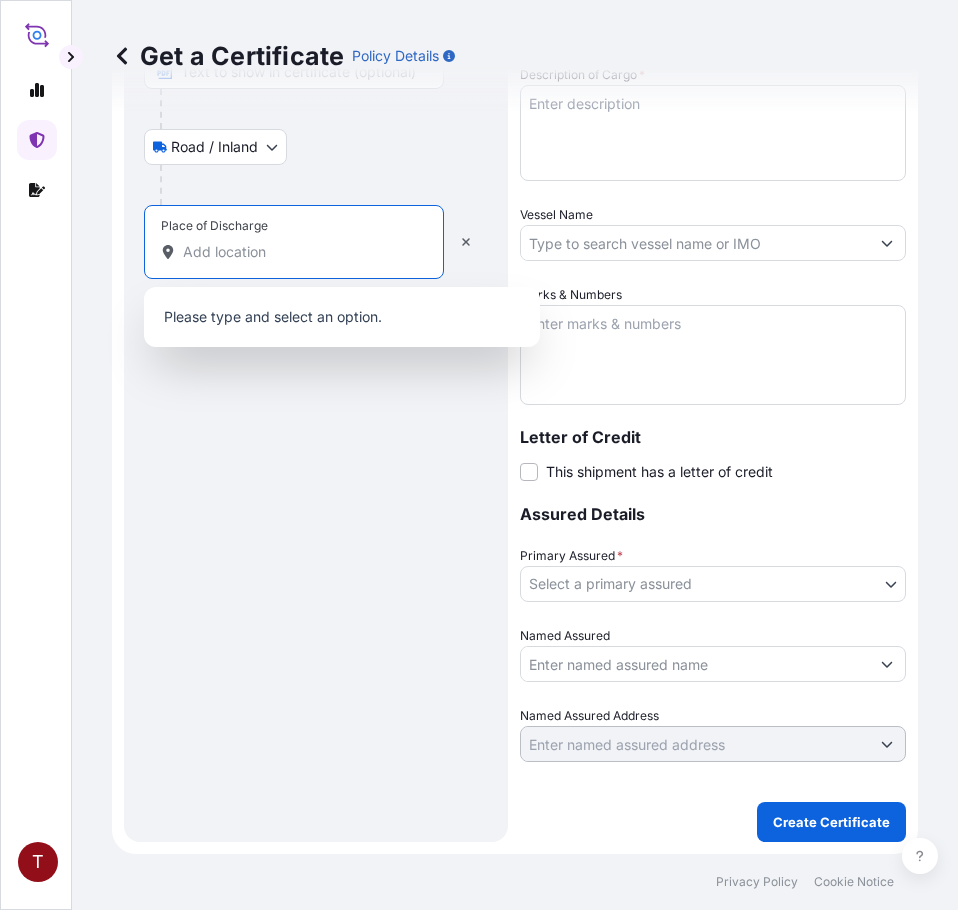 click on "Place of Discharge" at bounding box center (301, 252) 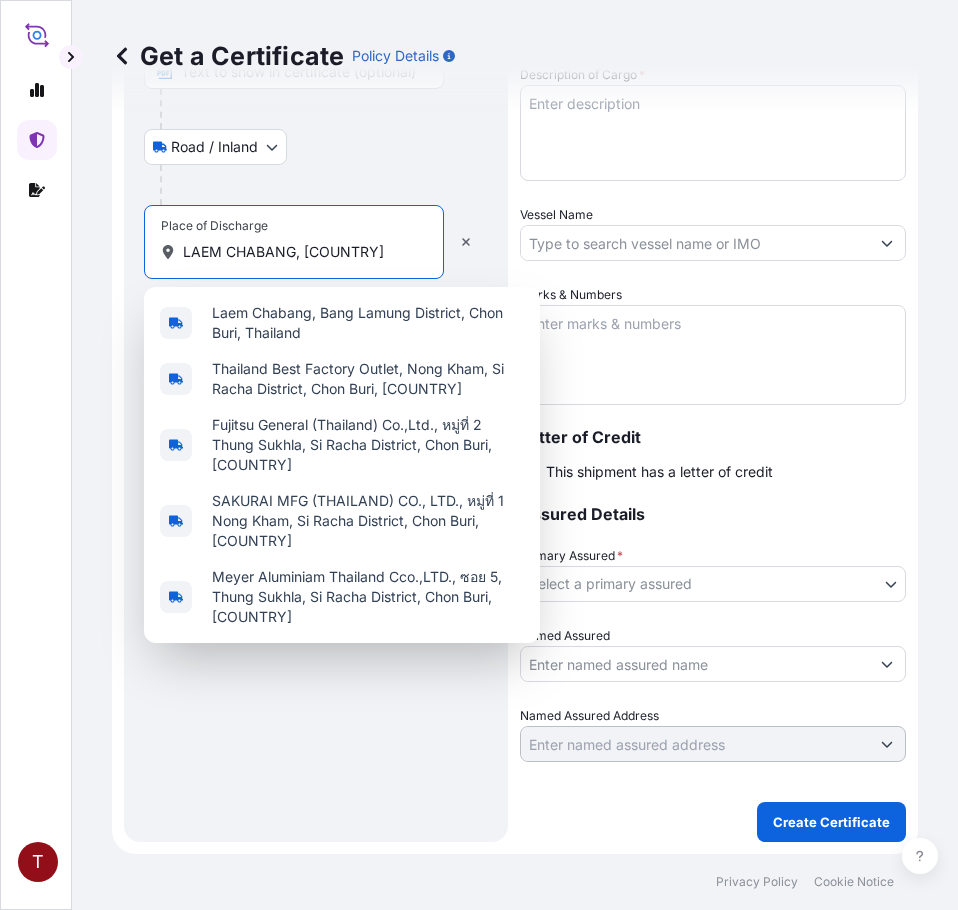 click on "Laem Chabang, Bang Lamung District, Chon Buri, Thailand" at bounding box center [342, 323] 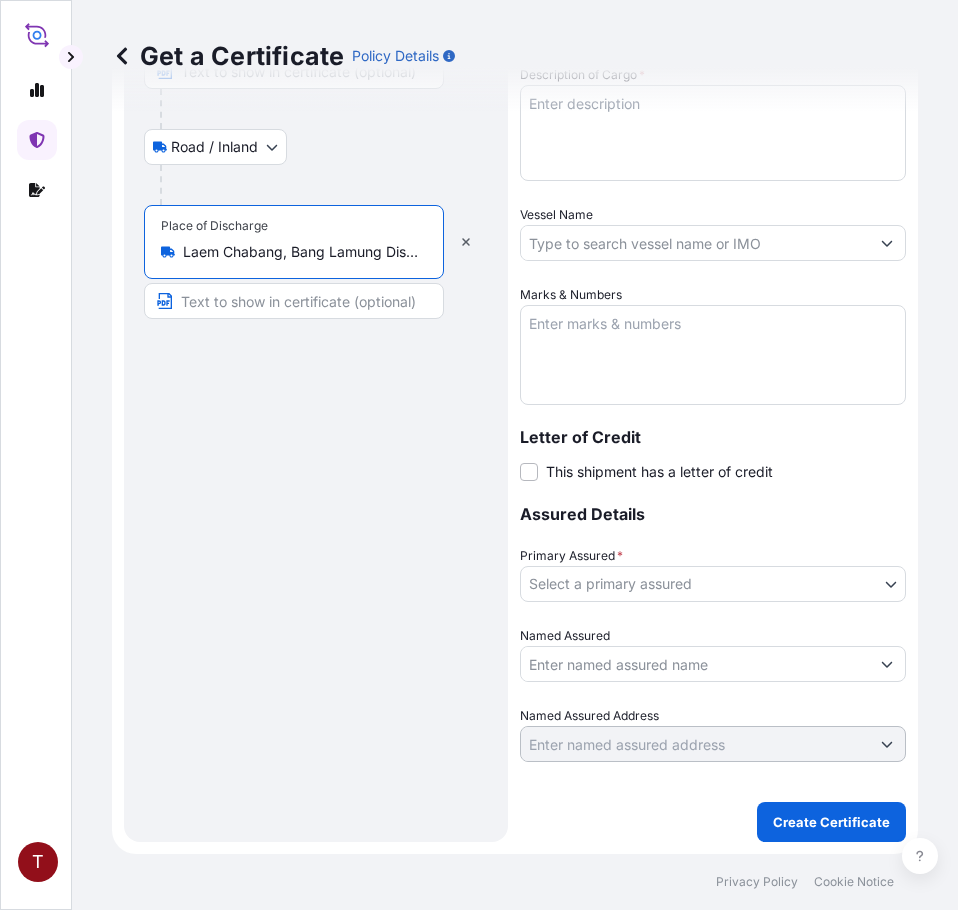 type on "Laem Chabang, Bang Lamung District, Chon Buri, Thailand" 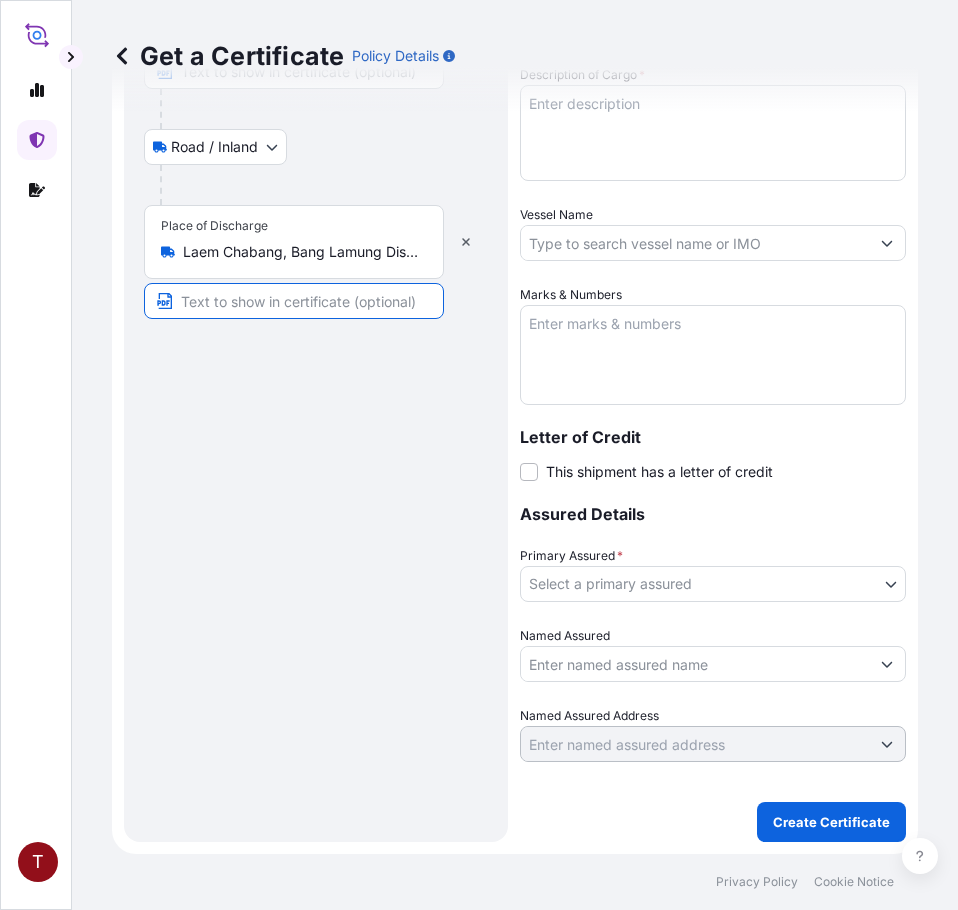 paste on "LAEM CHABANG, [COUNTRY]" 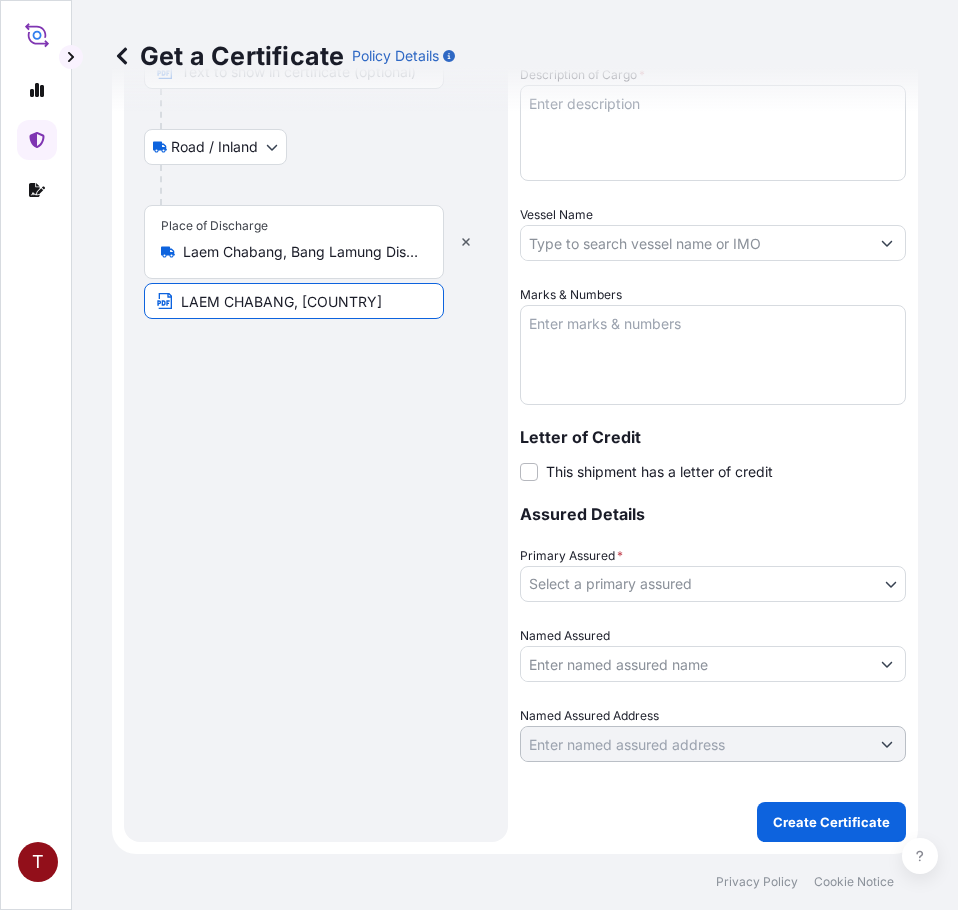 scroll, scrollTop: 339, scrollLeft: 0, axis: vertical 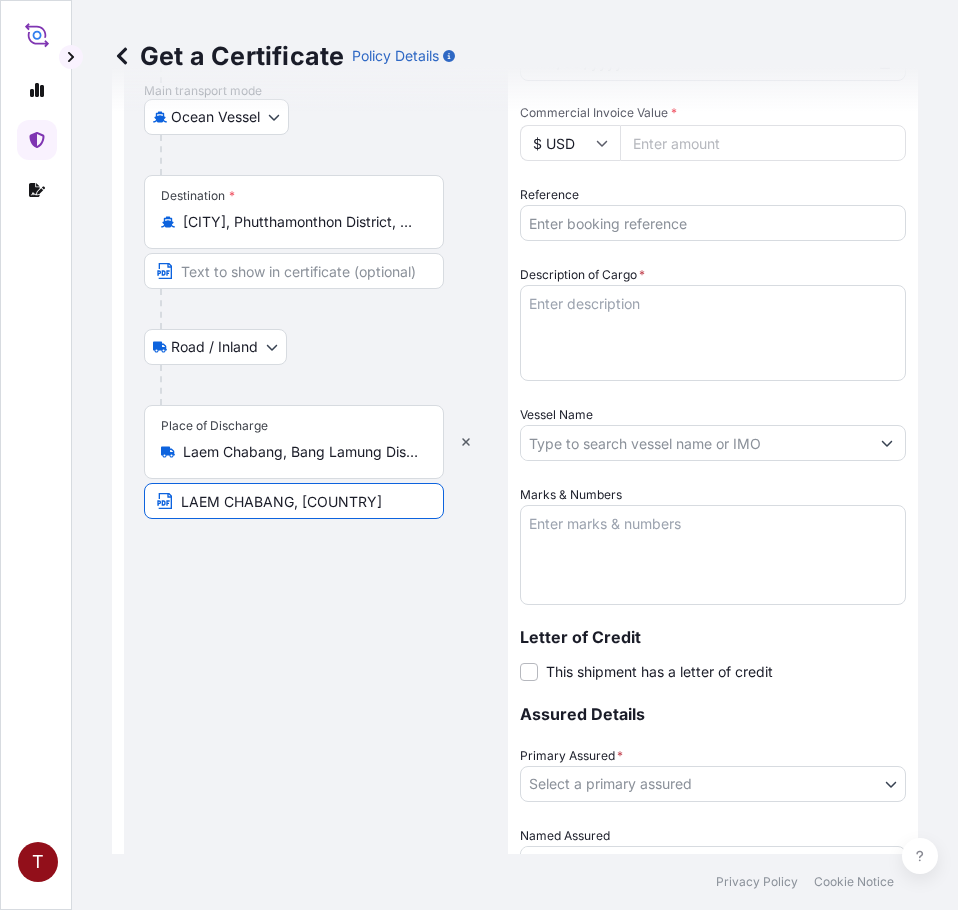type on "LAEM CHABANG, [COUNTRY]" 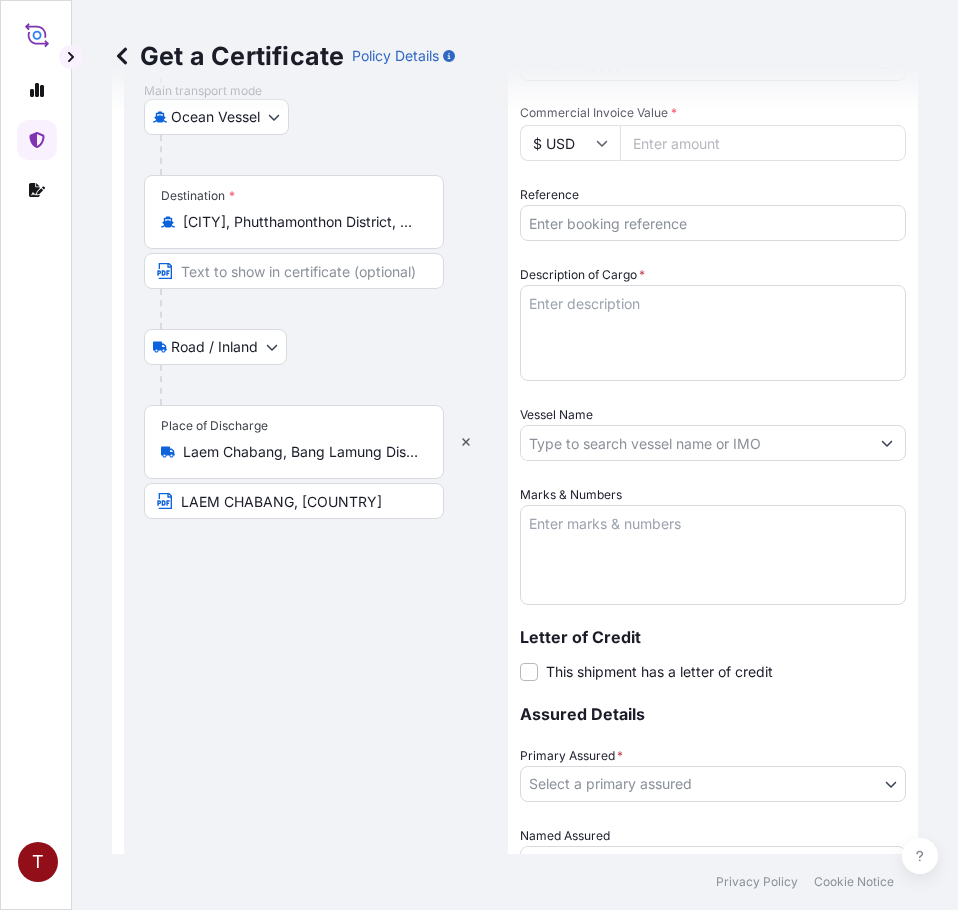 click on "[CITY], Phutthamonthon District, Nakhon Pathom, [COUNTRY]" at bounding box center [301, 222] 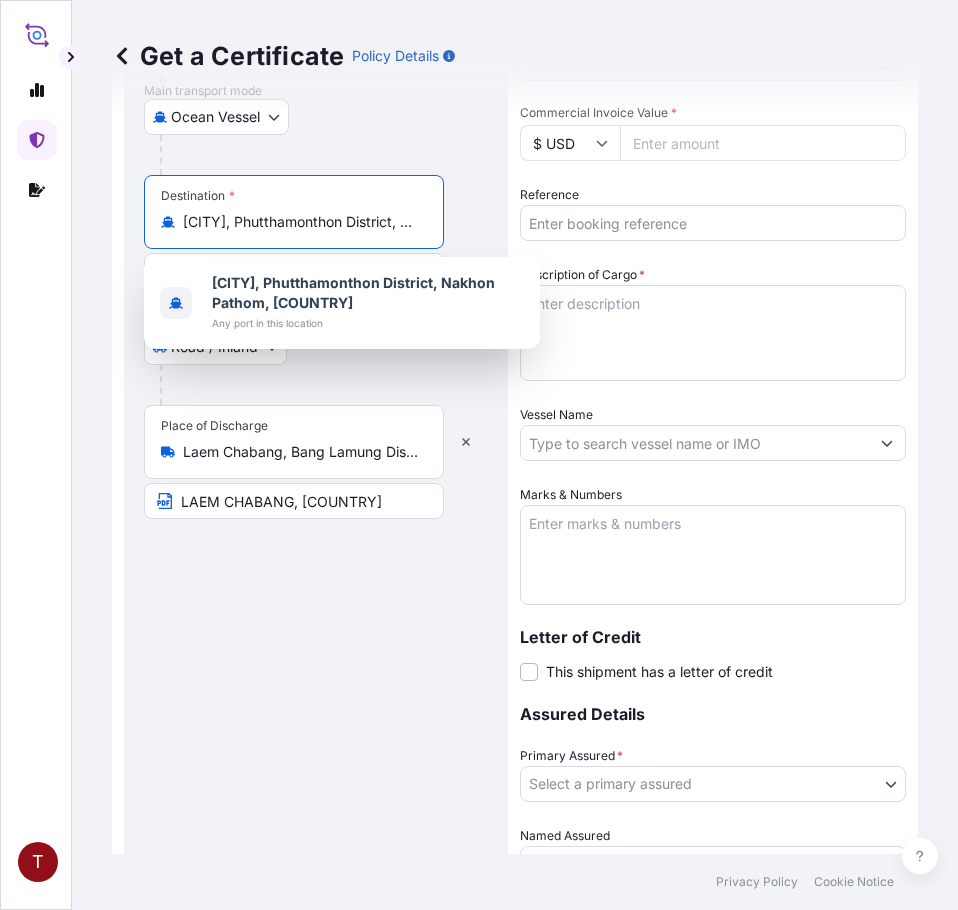 scroll, scrollTop: 0, scrollLeft: 153, axis: horizontal 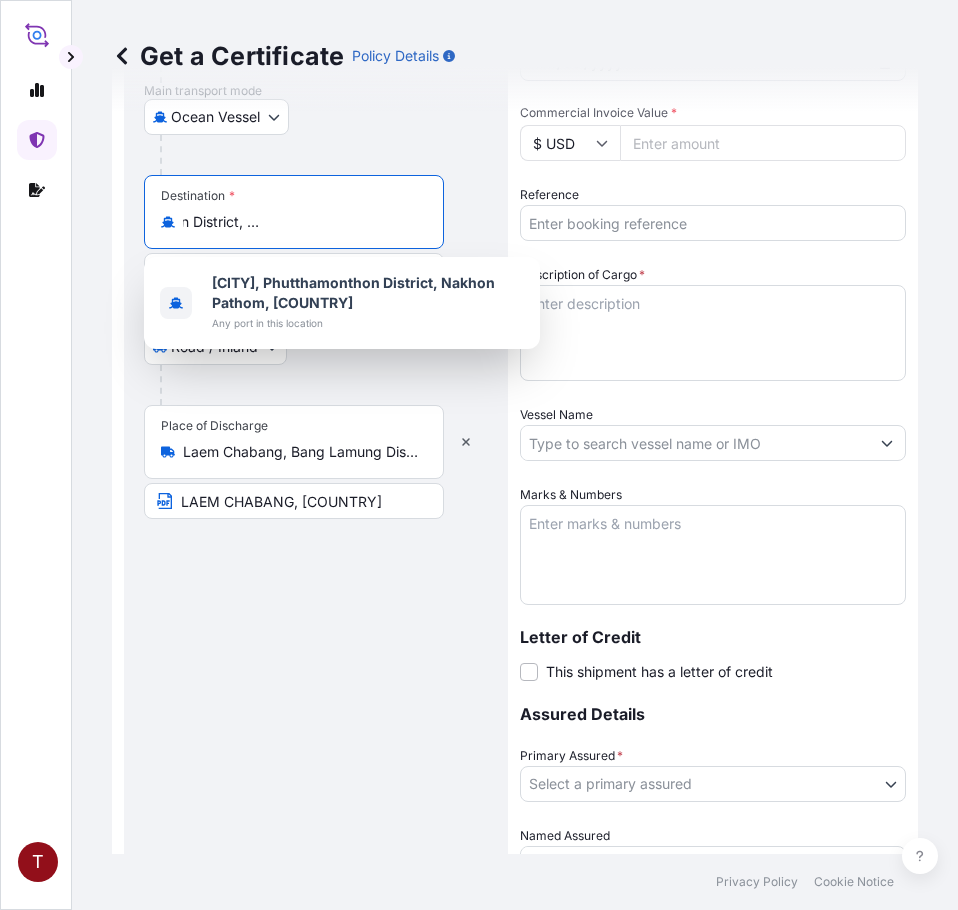 drag, startPoint x: 188, startPoint y: 224, endPoint x: 723, endPoint y: 224, distance: 535 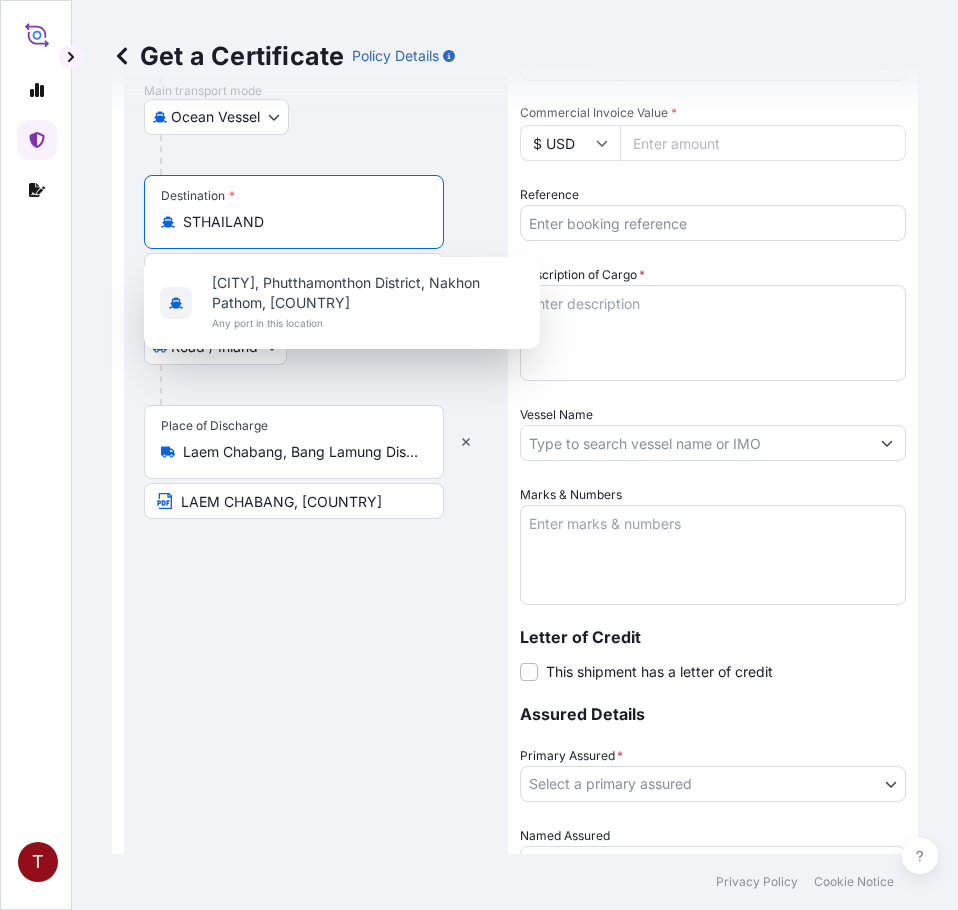 scroll, scrollTop: 0, scrollLeft: 0, axis: both 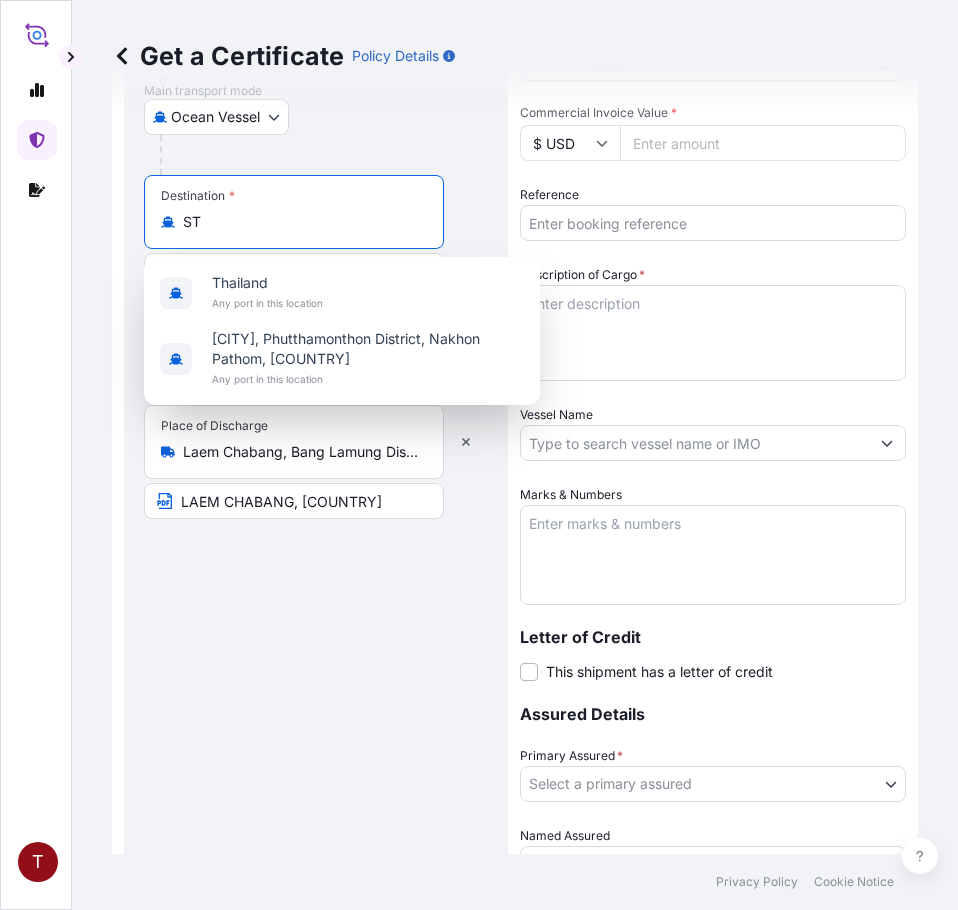type on "S" 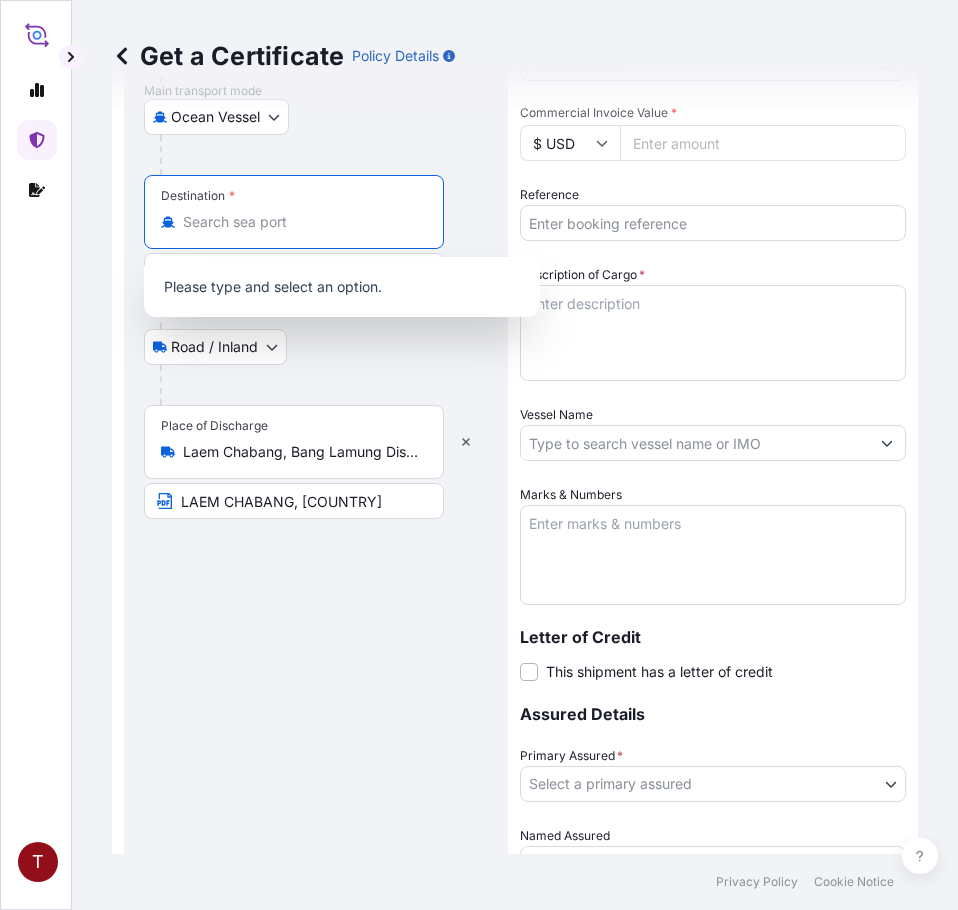 paste on "[COUNTRY]" 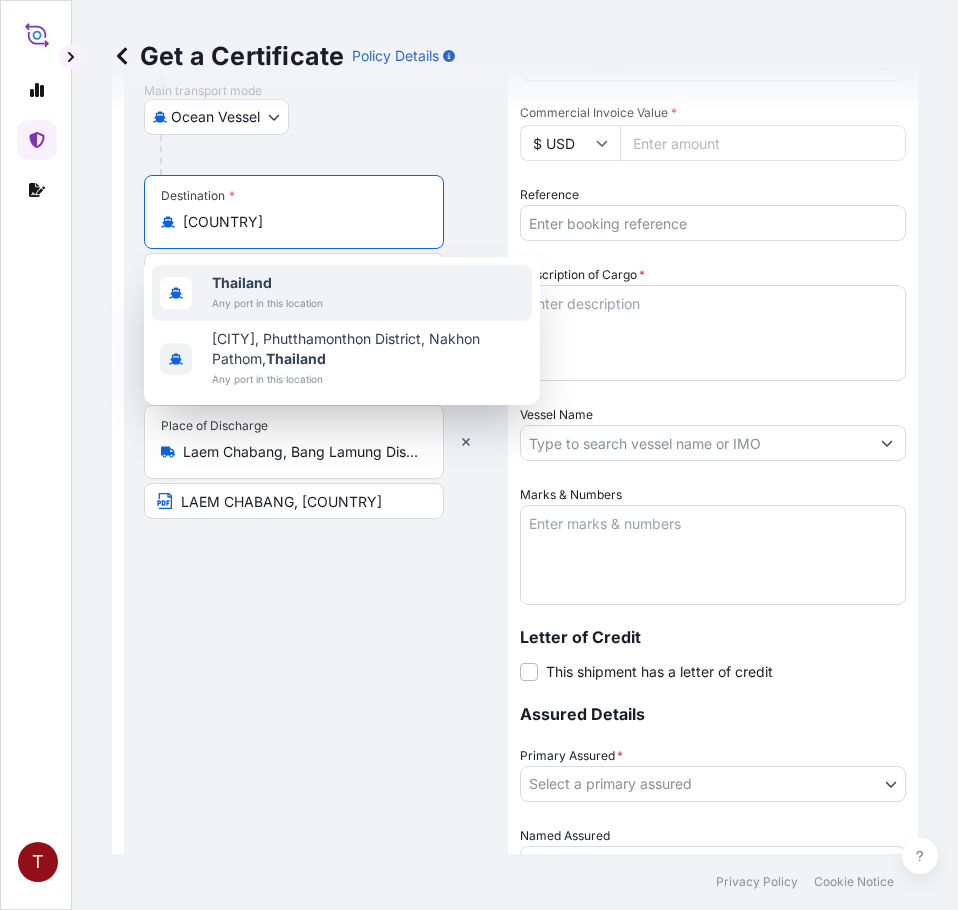 click on "Thailand" at bounding box center [242, 282] 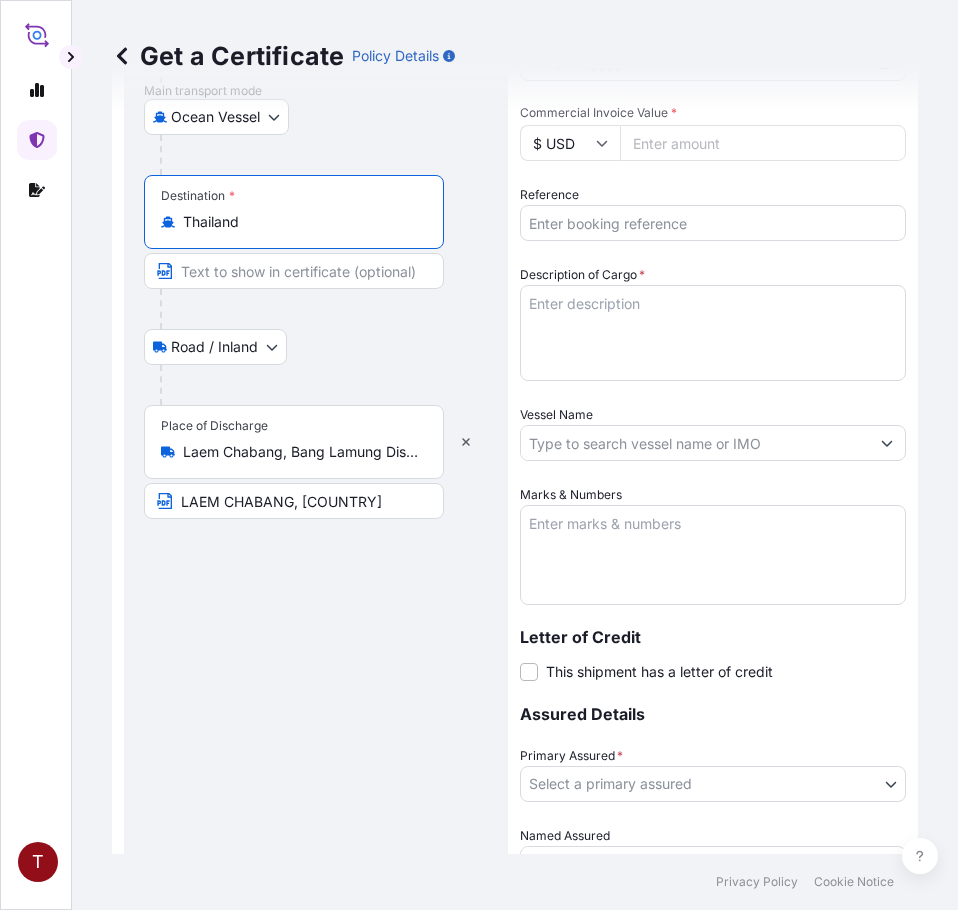scroll, scrollTop: 0, scrollLeft: 0, axis: both 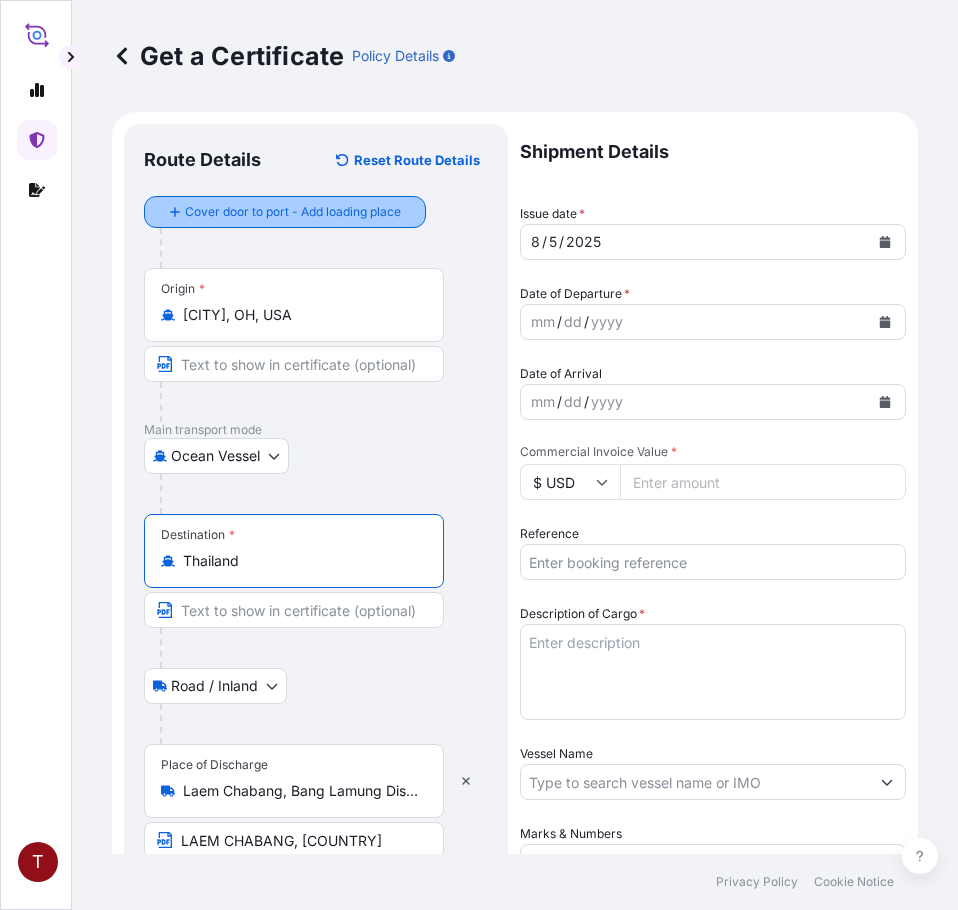 type on "Thailand" 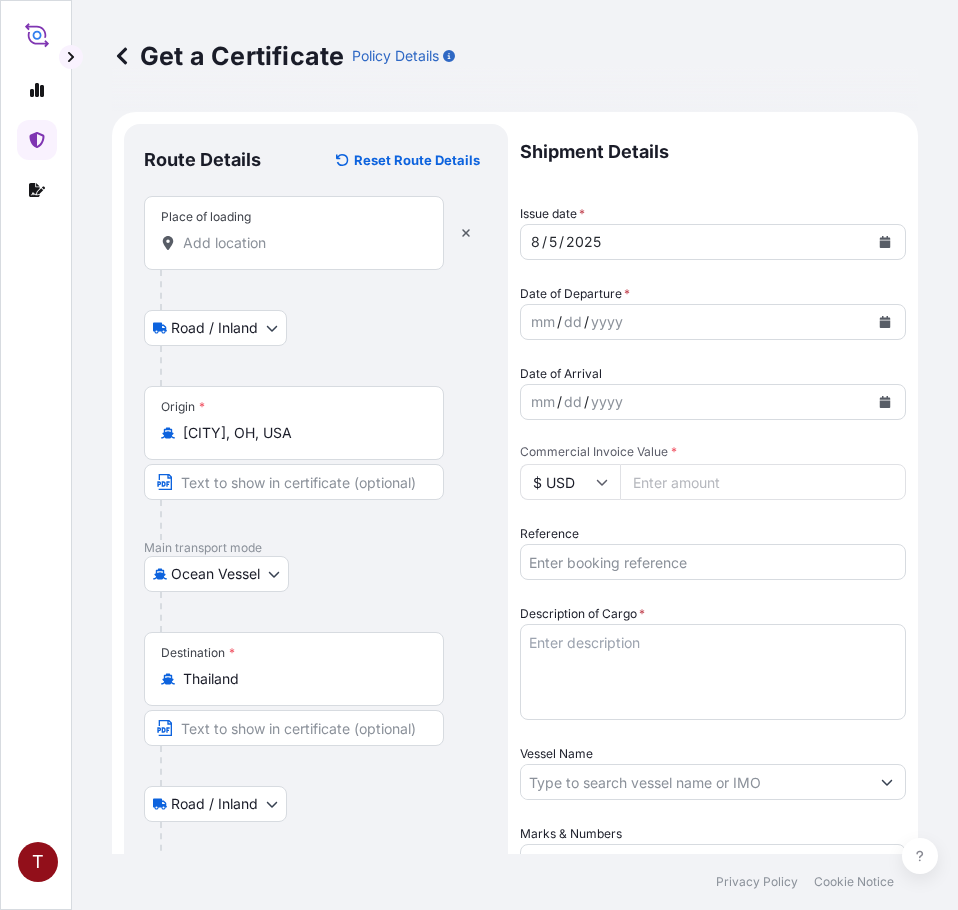 click on "Place of loading" at bounding box center [301, 243] 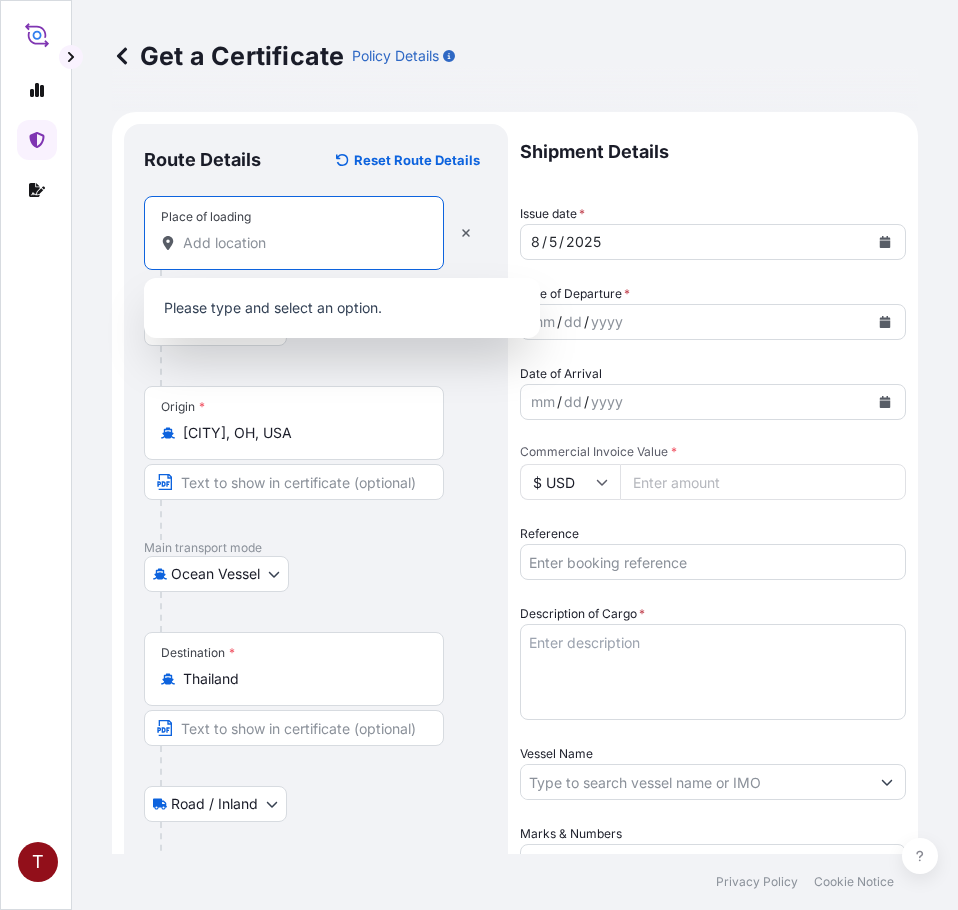 paste on "NEW YORK, NY" 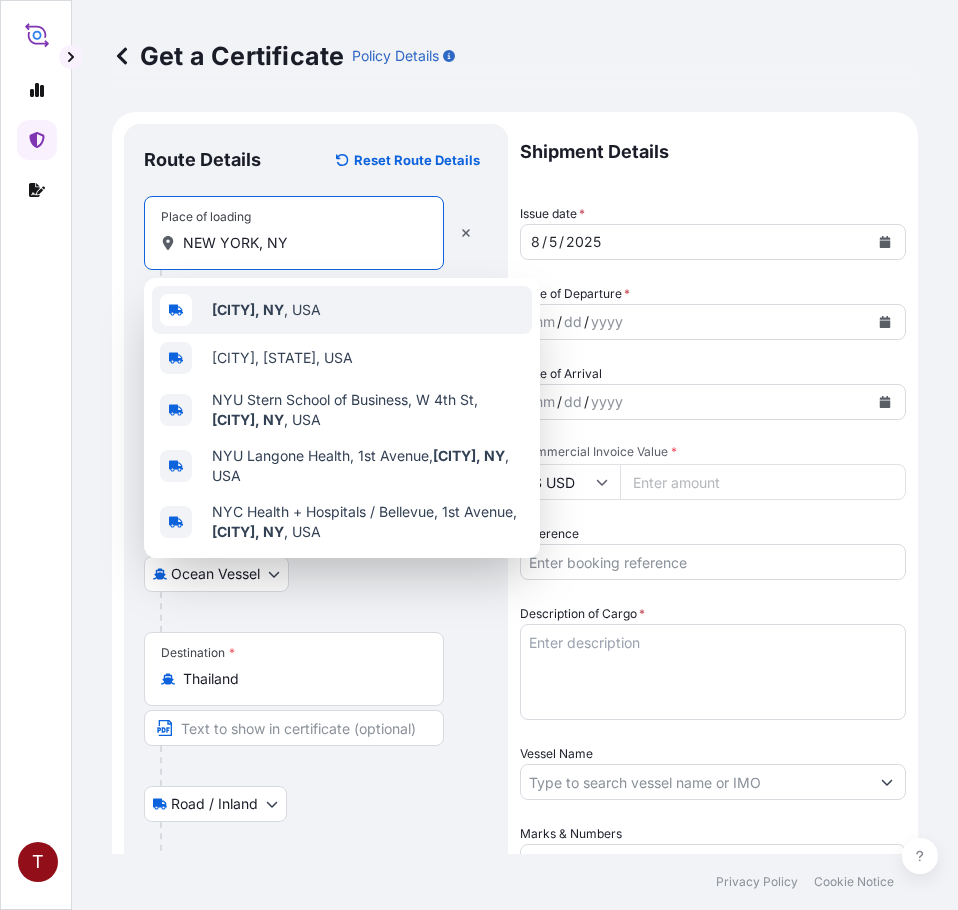 click on "[CITY], NY , USA" at bounding box center (342, 310) 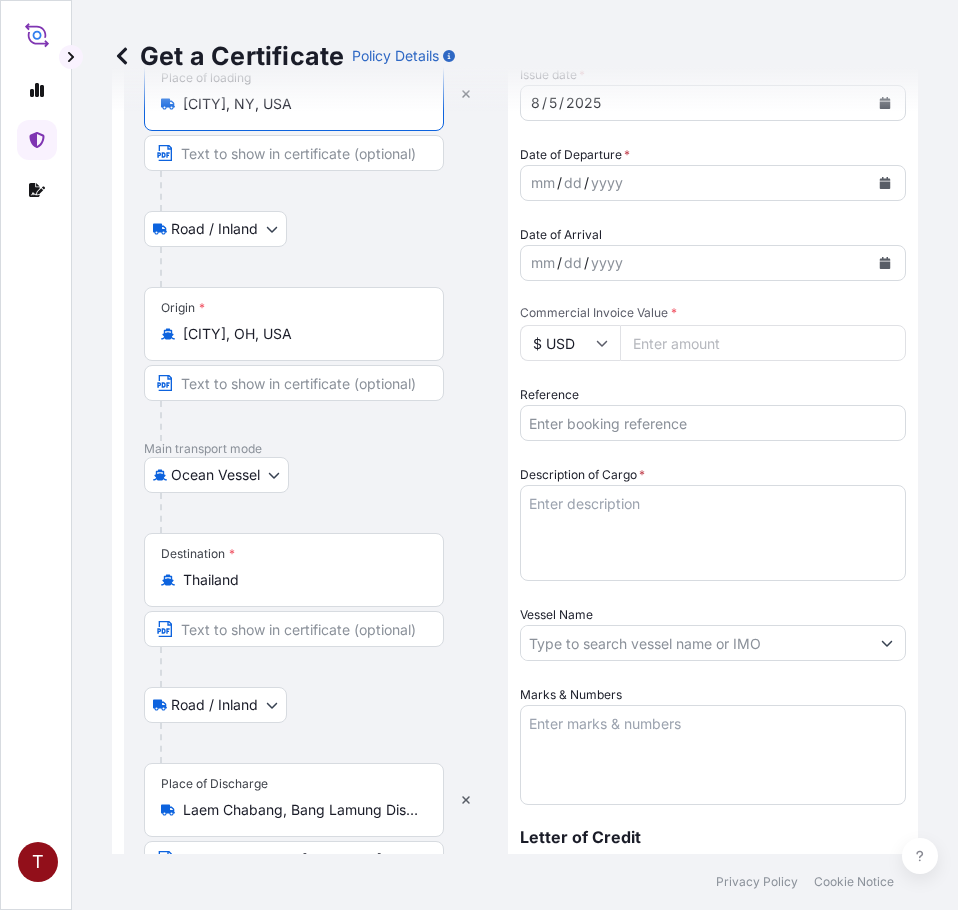 scroll, scrollTop: 0, scrollLeft: 0, axis: both 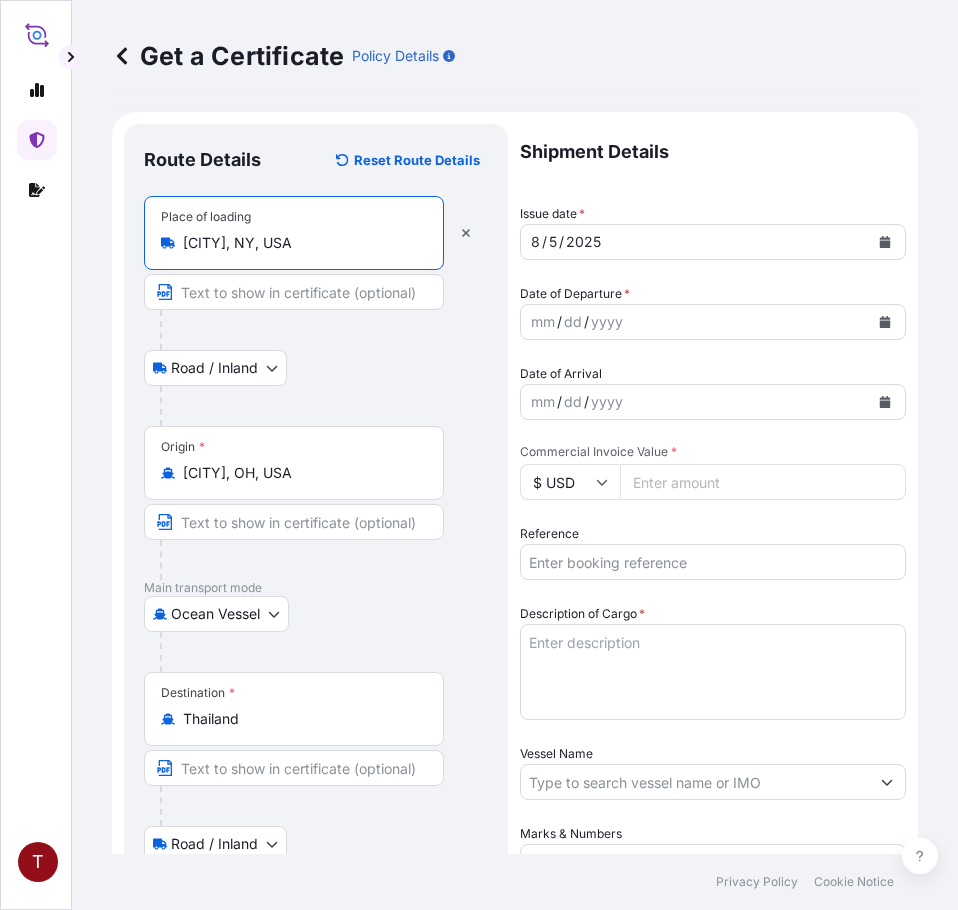 type on "[CITY], NY, USA" 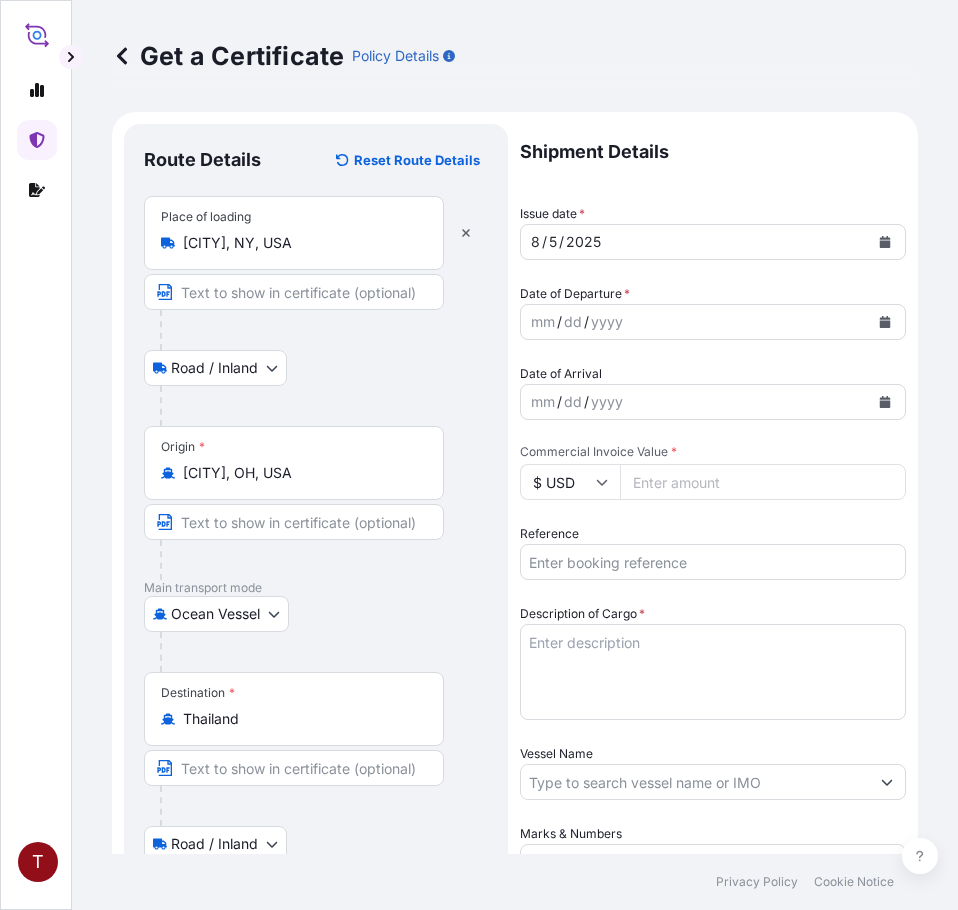 click 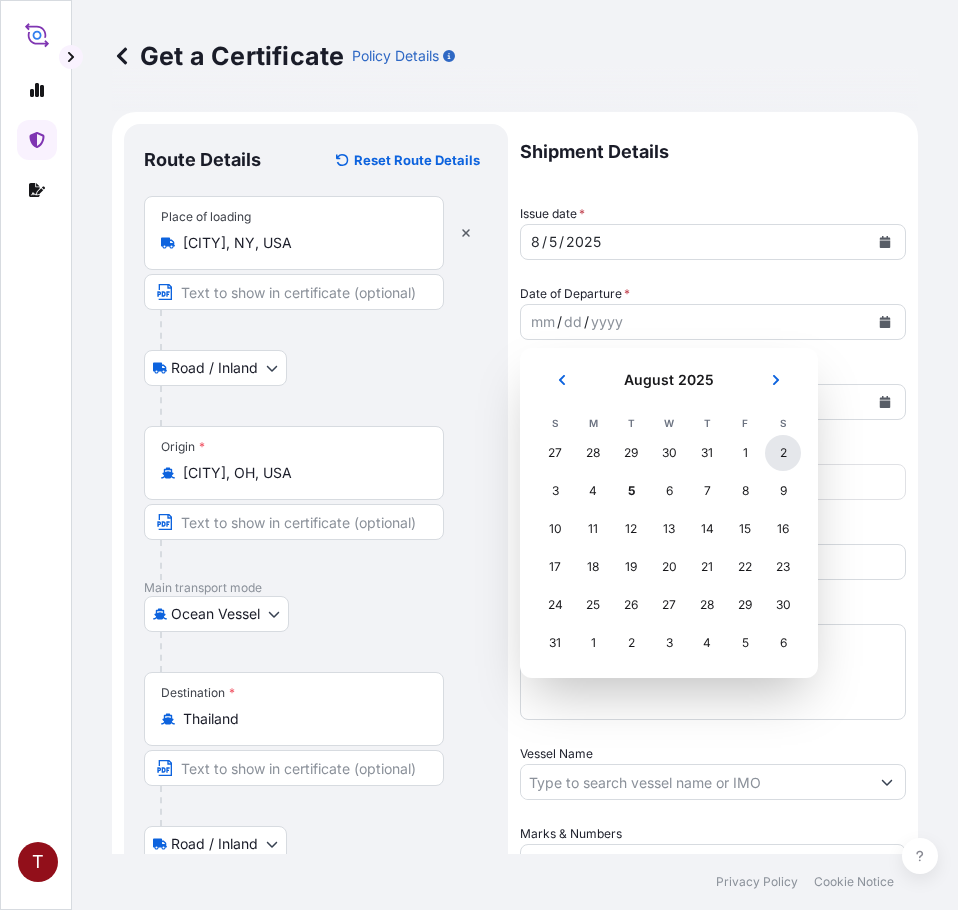 click on "2" at bounding box center (783, 453) 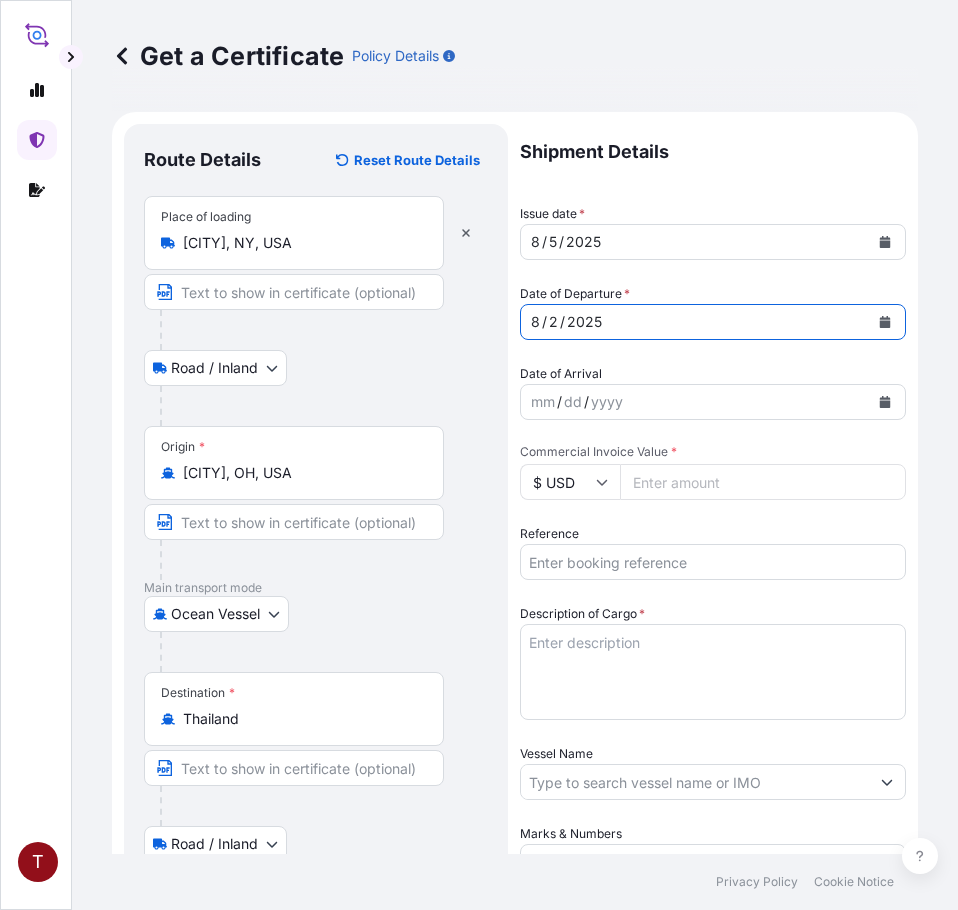 click 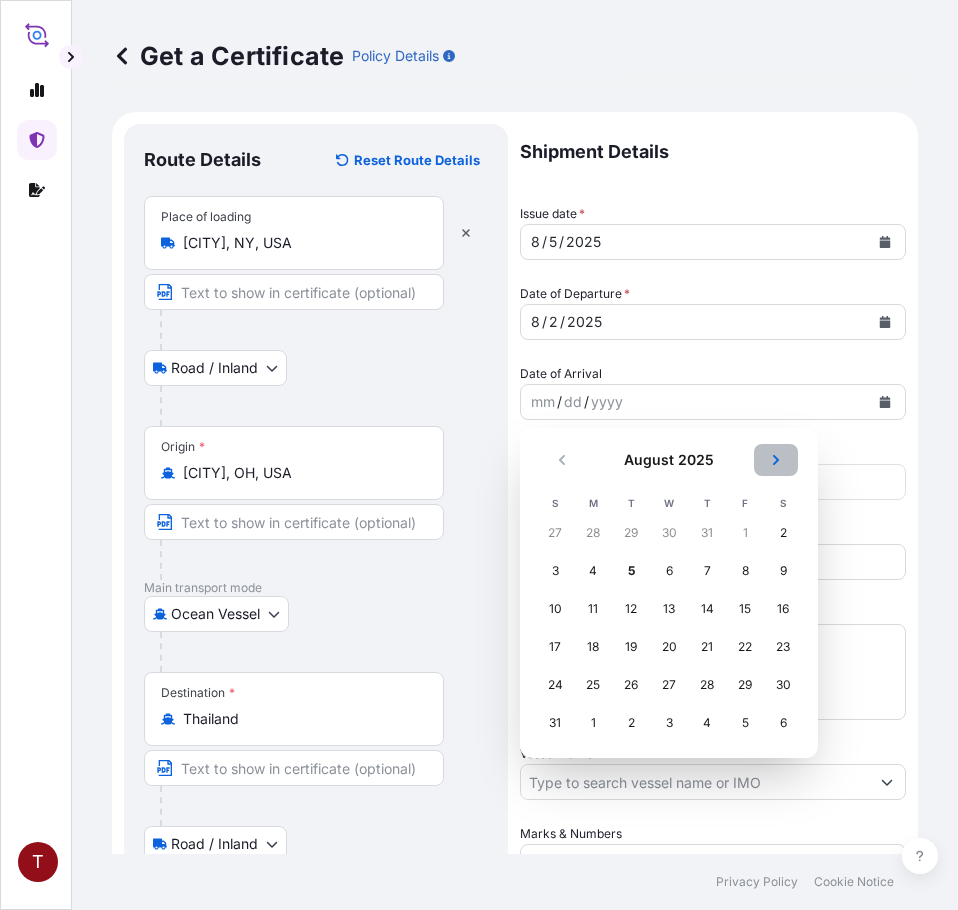 click 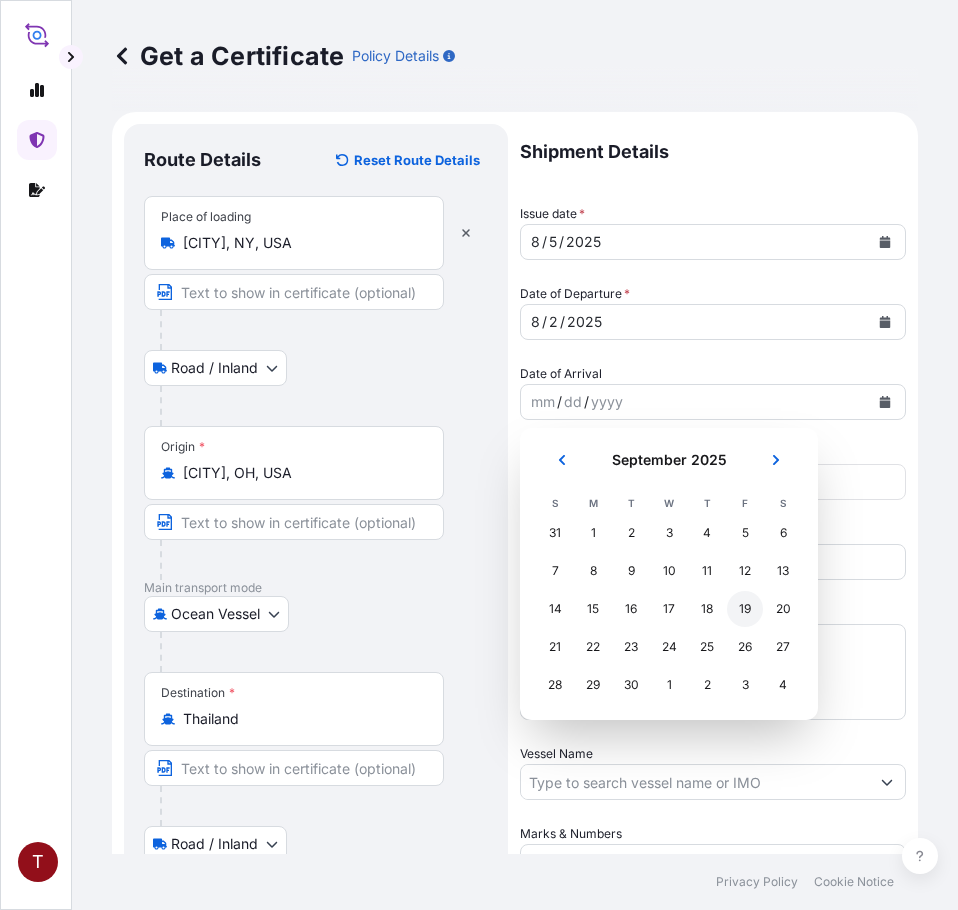 click on "19" at bounding box center (745, 609) 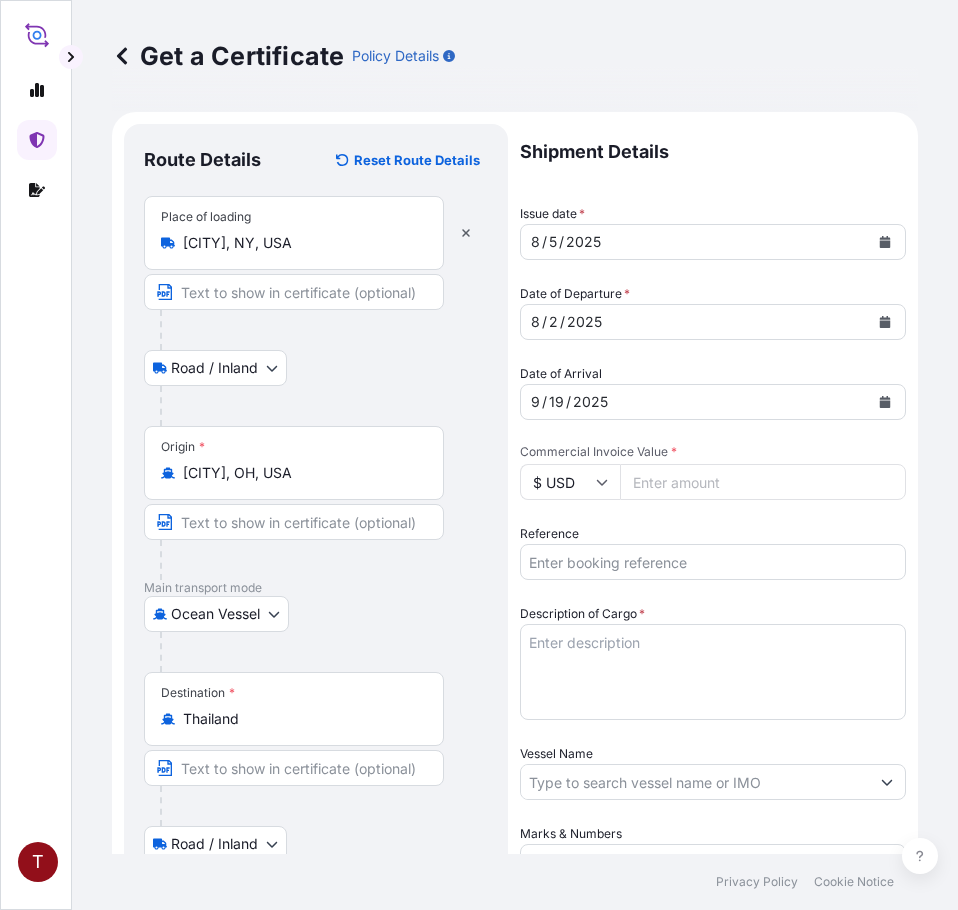 click on "Commercial Invoice Value    *" at bounding box center [763, 482] 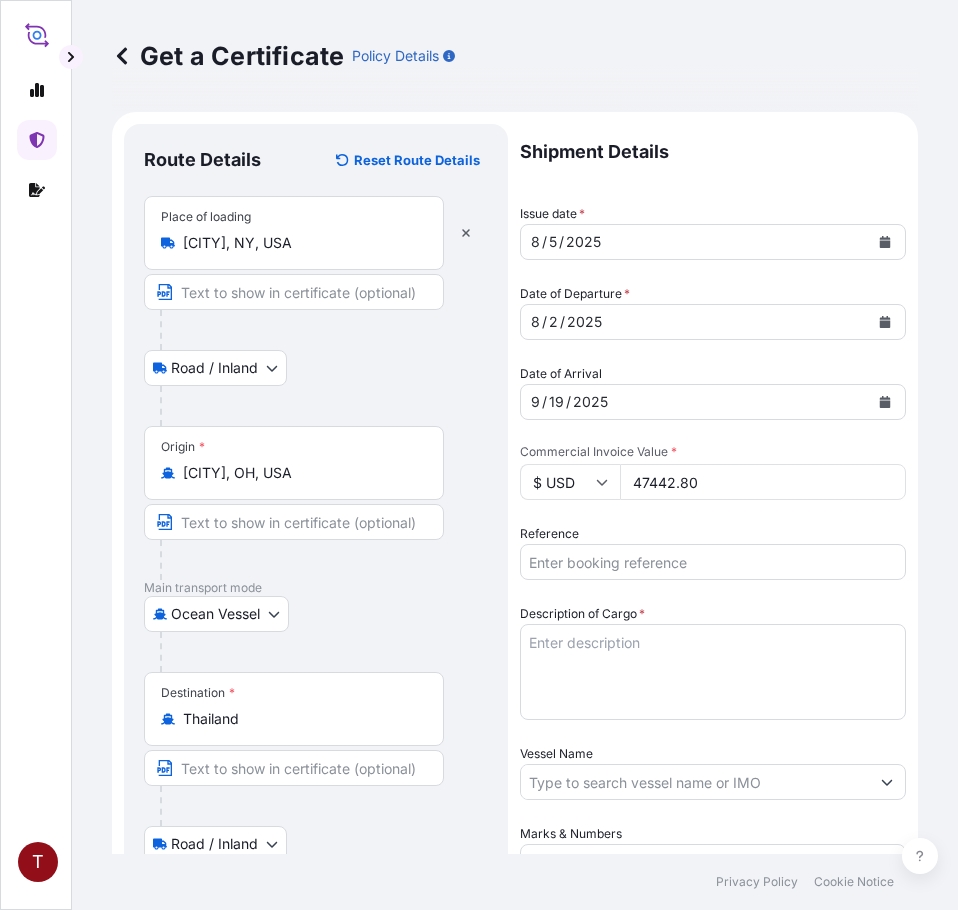 type on "47442.80" 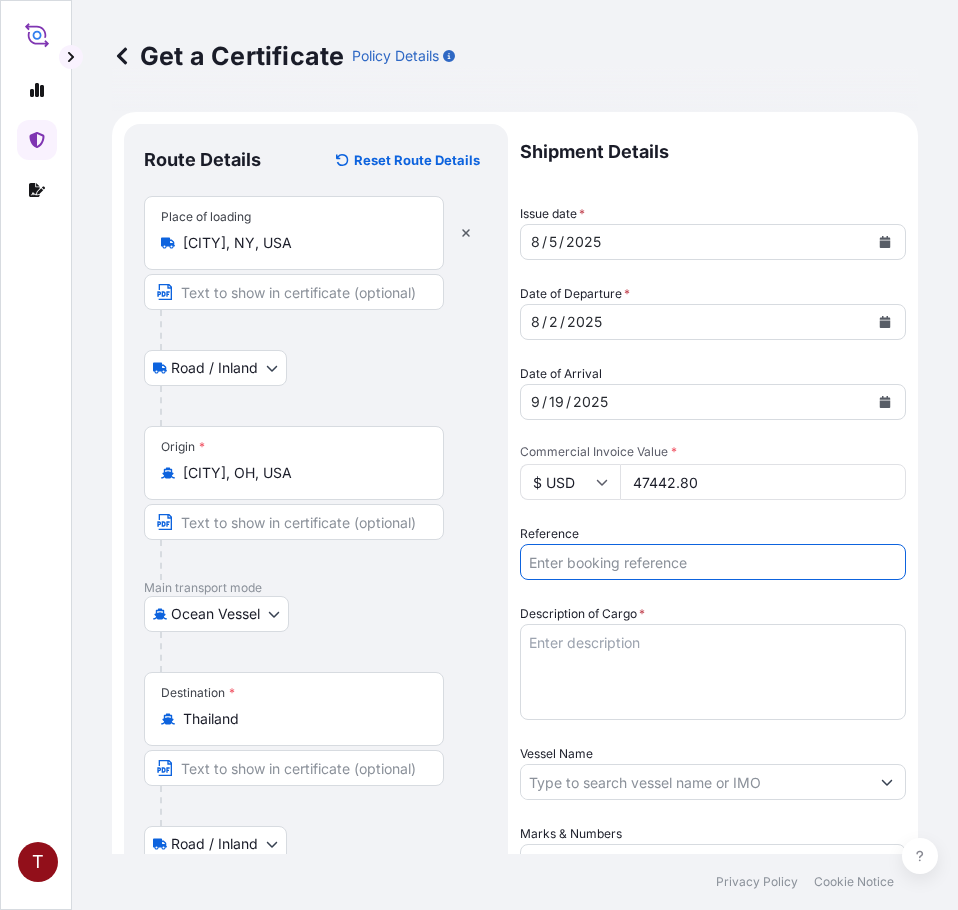paste on "10420740470" 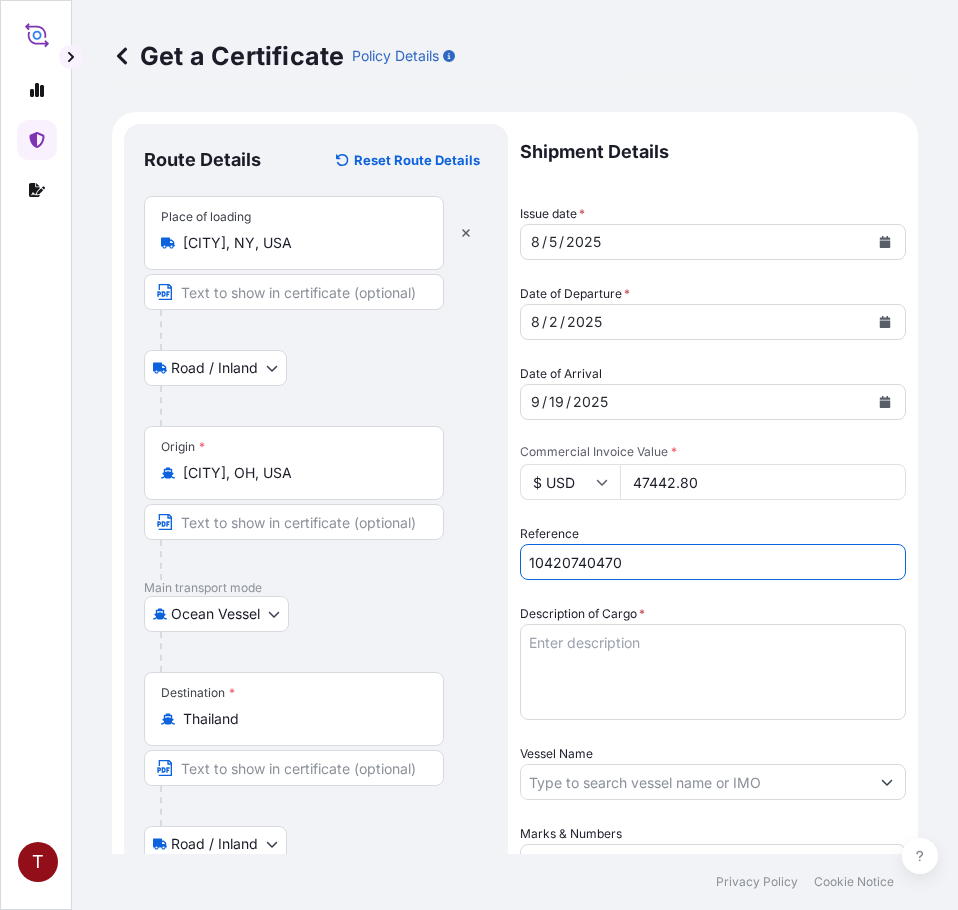 scroll, scrollTop: 400, scrollLeft: 0, axis: vertical 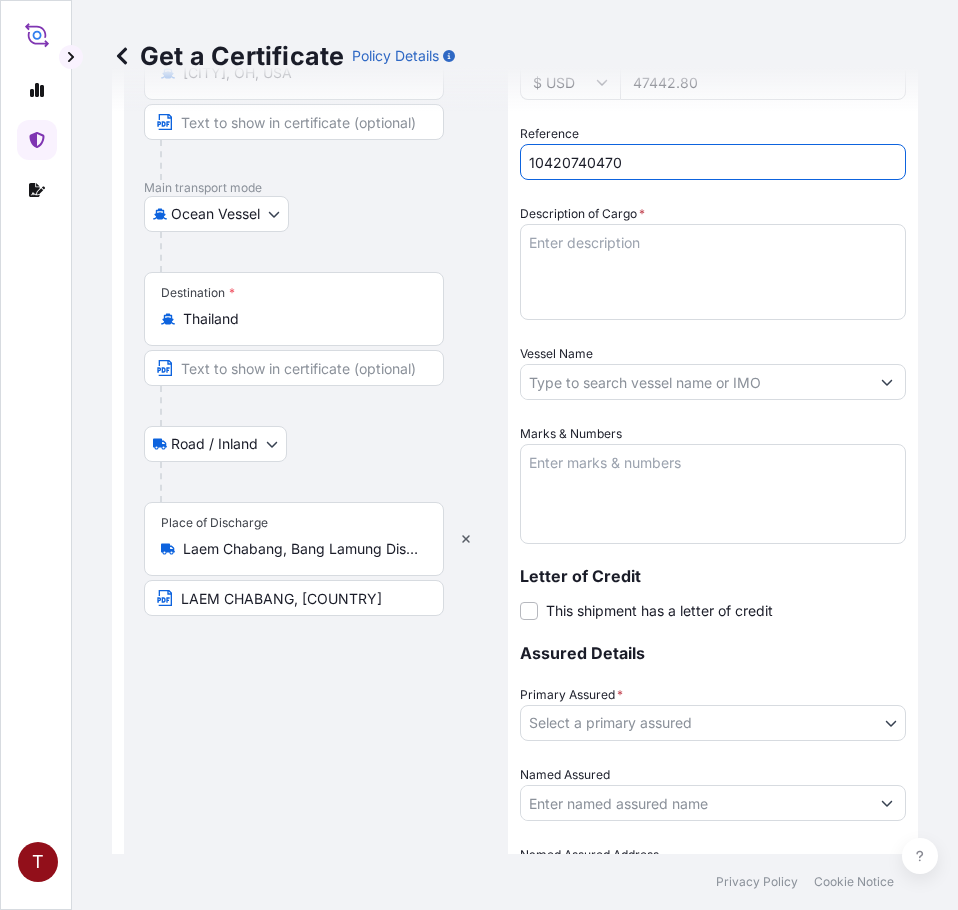type on "10420740470" 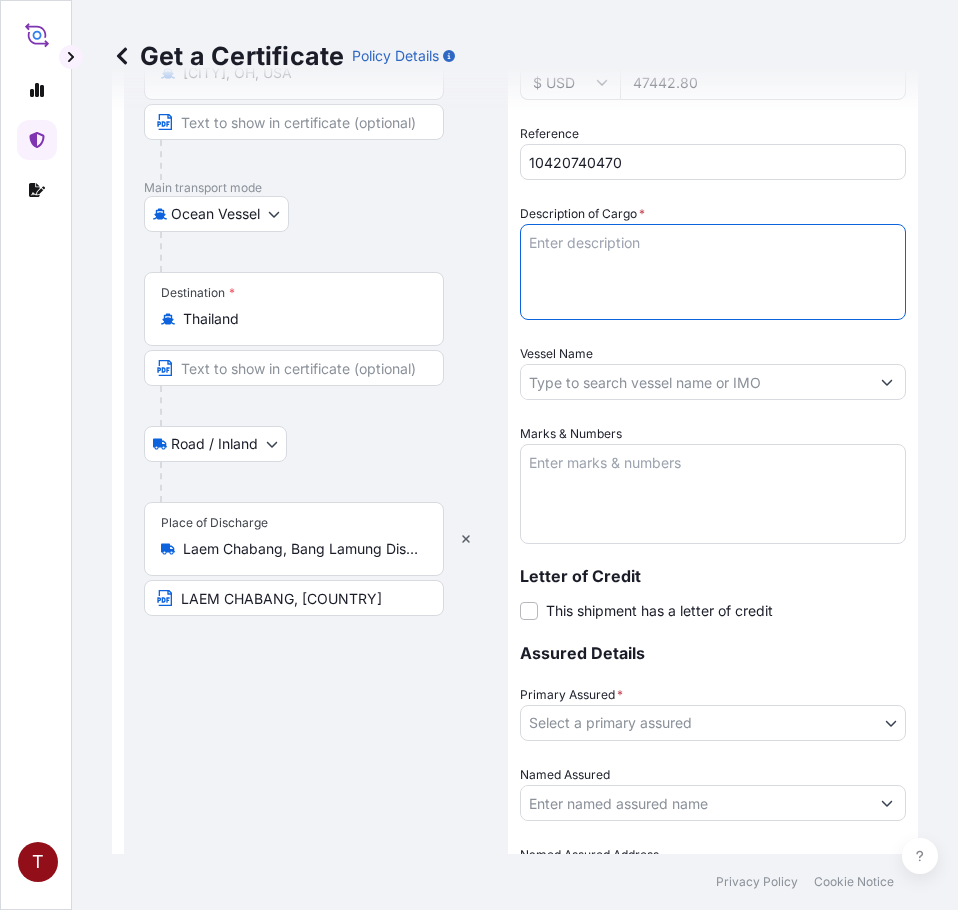 click on "Description of Cargo *" at bounding box center (713, 272) 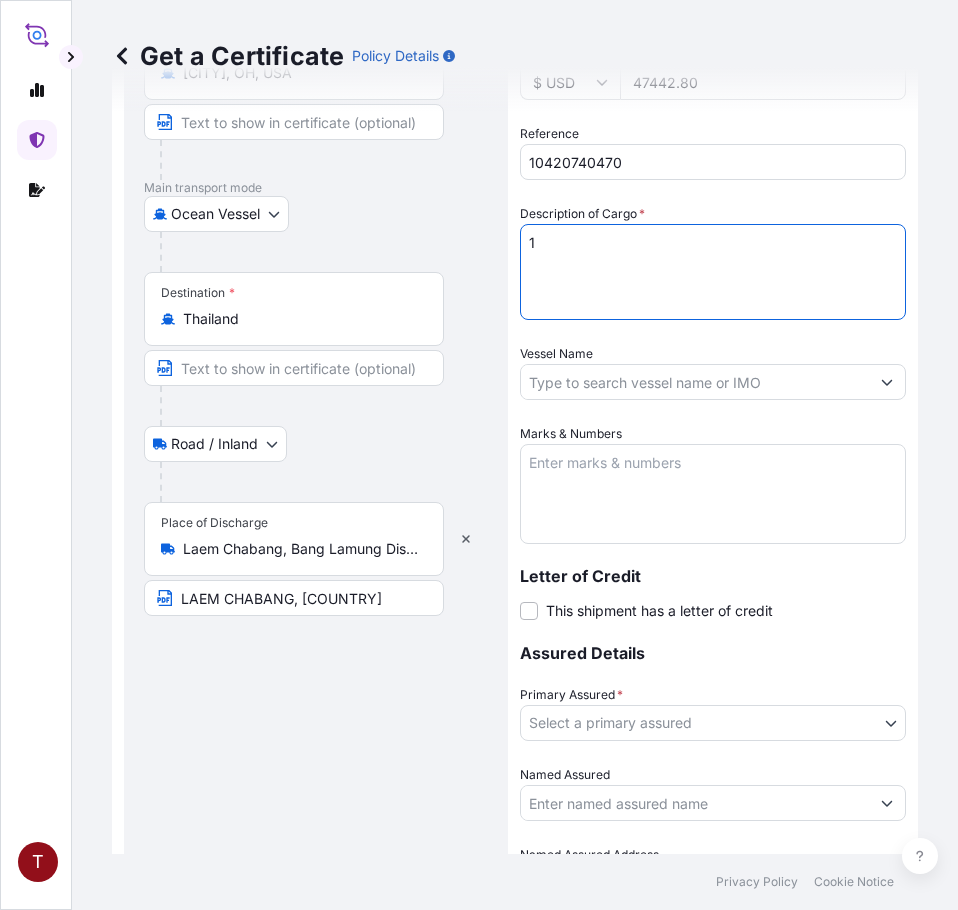 paste on "BULK UNPACKED LOADED INTO
1 20FT ISOTANK - DANGEROUS LIQUIDS
CALFAX DB-45" 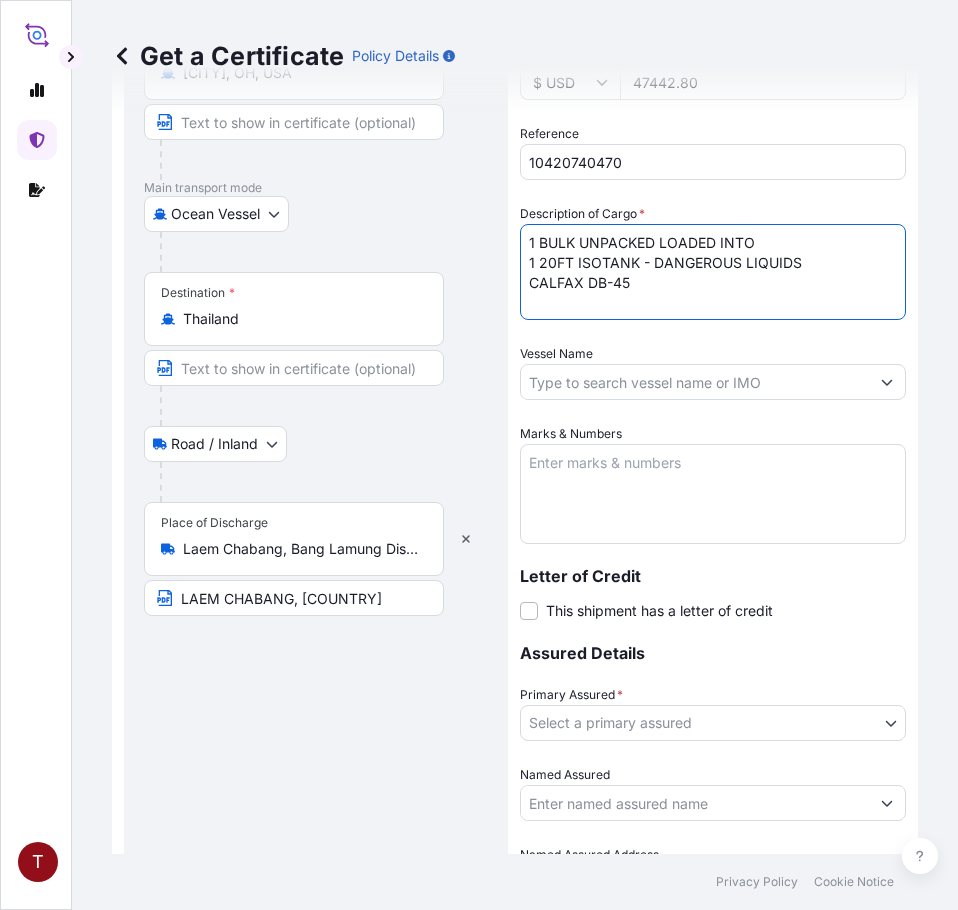 type on "1 BULK UNPACKED LOADED INTO
1 20FT ISOTANK - DANGEROUS LIQUIDS
CALFAX DB-45" 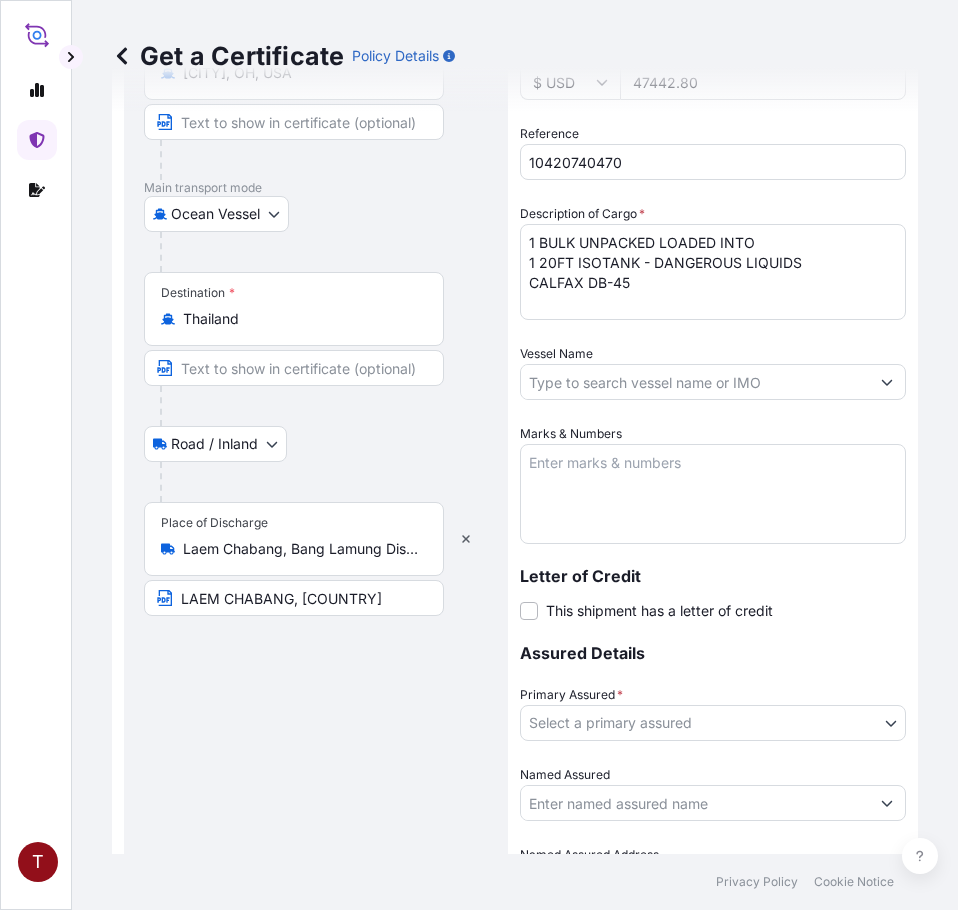 click on "Vessel Name" at bounding box center (695, 382) 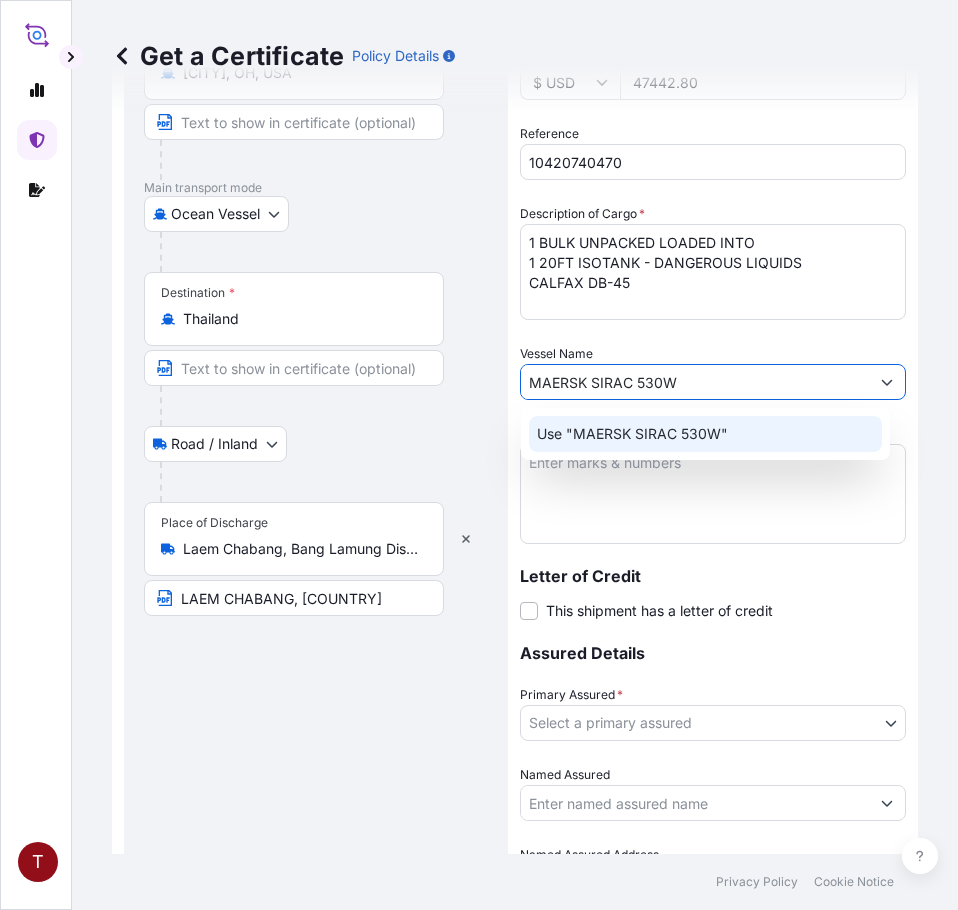 type on "MAERSK SIRAC 530W" 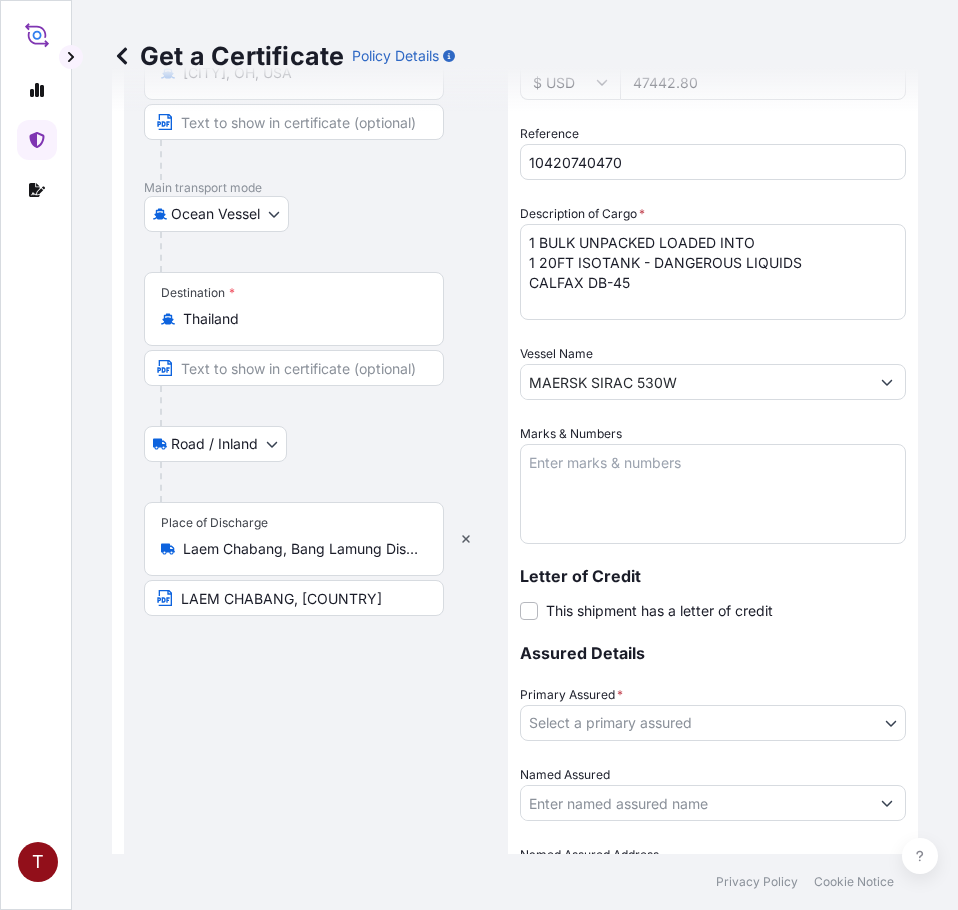click on "Marks & Numbers" at bounding box center (713, 494) 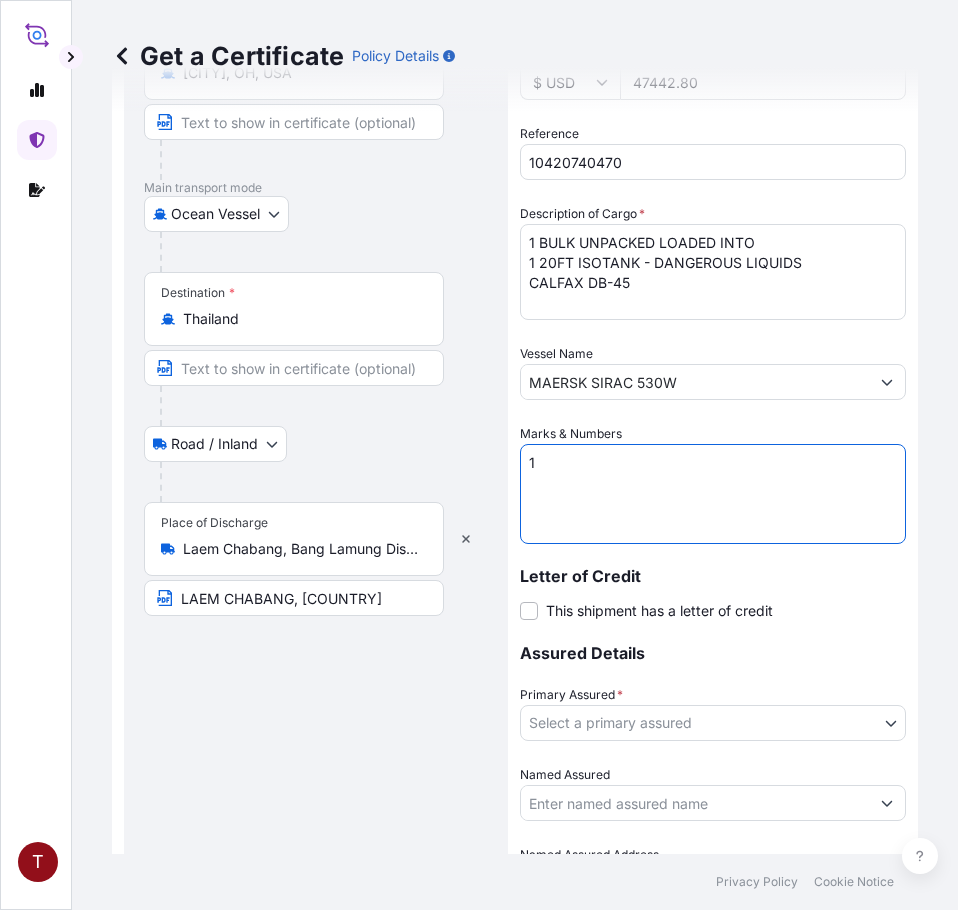 paste on "BULK UNPACKED LOADED INTO
1 20FT ISOTANK - DANGEROUS LIQUIDS
CALFAX DB-45" 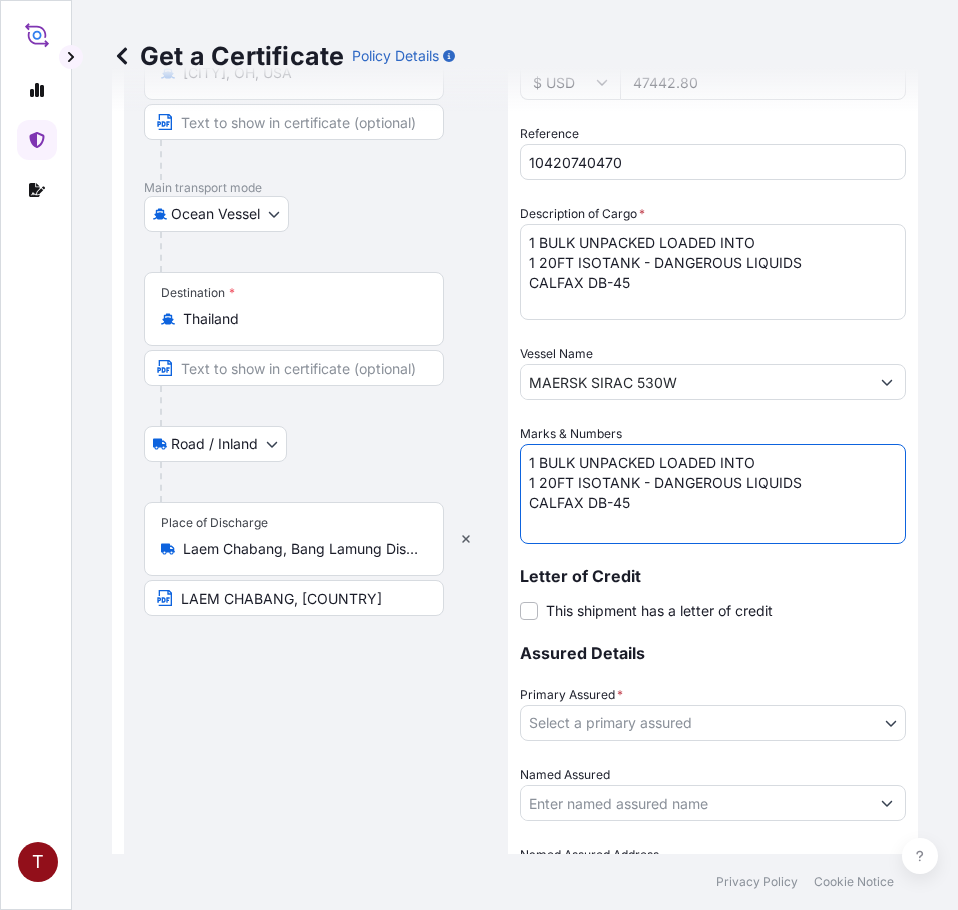 scroll, scrollTop: 539, scrollLeft: 0, axis: vertical 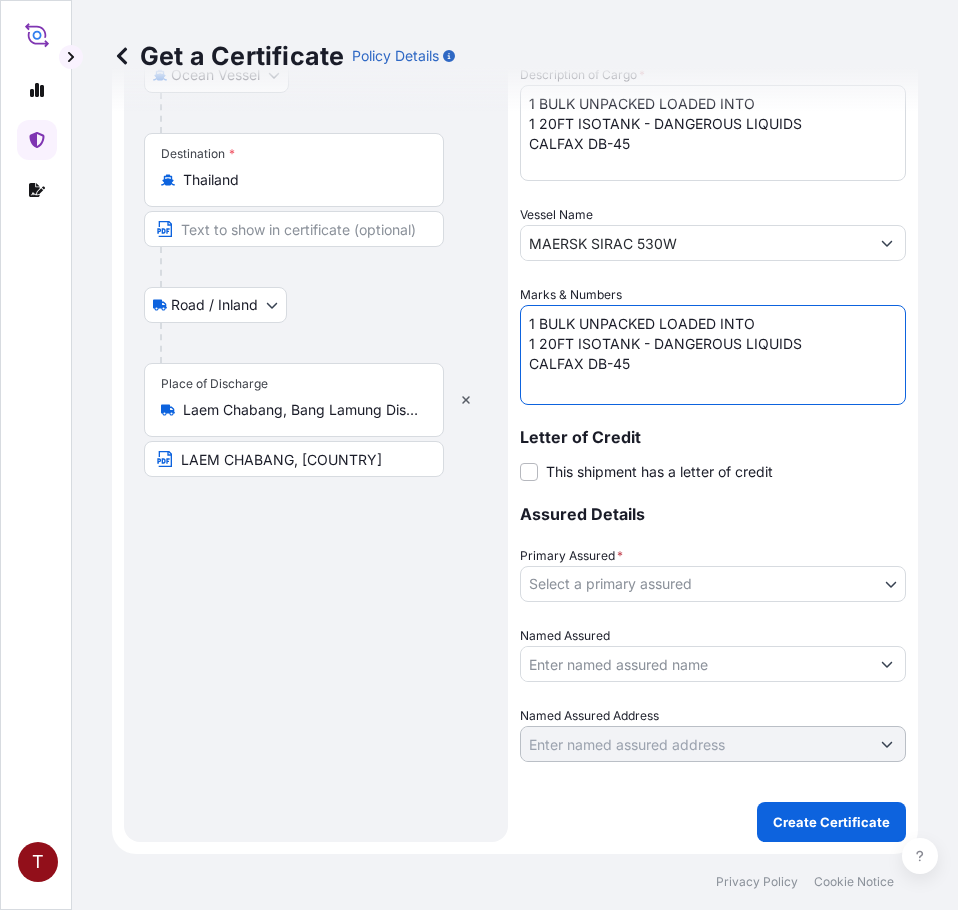 type on "1 BULK UNPACKED LOADED INTO
1 20FT ISOTANK - DANGEROUS LIQUIDS
CALFAX DB-45" 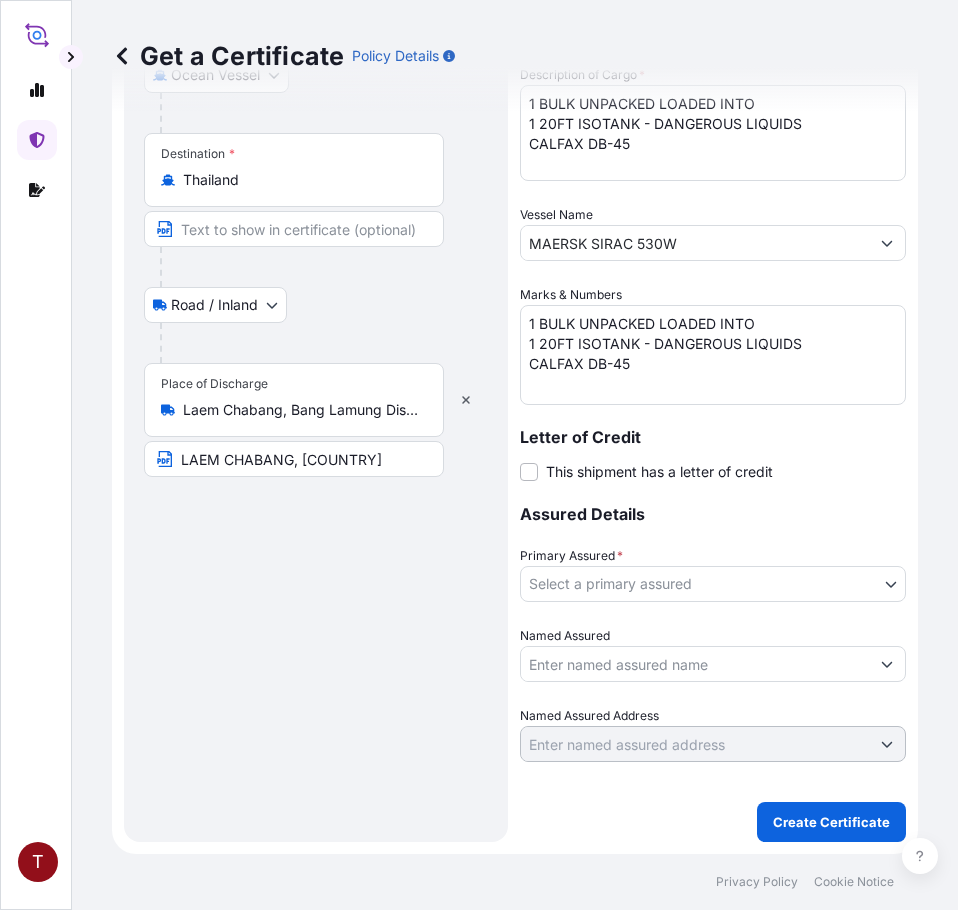click on "[CITY], [STATE], USA Road / Inland Road / Inland Origin * [CITY], [STATE], USA Main transport mode Ocean Vessel Air Road Ocean Vessel Destination * [COUNTRY] Road / Inland Road / Inland Place of Discharge Laem Chabang, Bang Lamung District, Chon Buri, [COUNTRY] LAEM CHABANG, [COUNTRY] Shipment Details Issue date * 8 / 5 / 2025 Date of Departure * 8 / 2 / 2025 Date of Arrival 9 / 19 / 2025 Commodity Surfactants or related materials Packing Category Commercial Invoice Value    * $ USD 47442.80 Reference 10420740470 Description of Cargo * 1 BULK UNPACKED LOADED INTO
1 20FT ISOTANK - DANGEROUS LIQUIDS
CALFAX DB-45 Vessel Name MAERSK SIRAC 530W Marks & Numbers 1 BULK UNPACKED LOADED INTO
1 20FT ISOTANK - DANGEROUS LIQUIDS
CALFAX DB-45 Letter of Credit This shipment has a letter of credit Letter of credit * Letter of credit may not exceed 12000 characters Assured Details Primary Assured * Select a primary assured Named Assured 0" at bounding box center [479, 455] 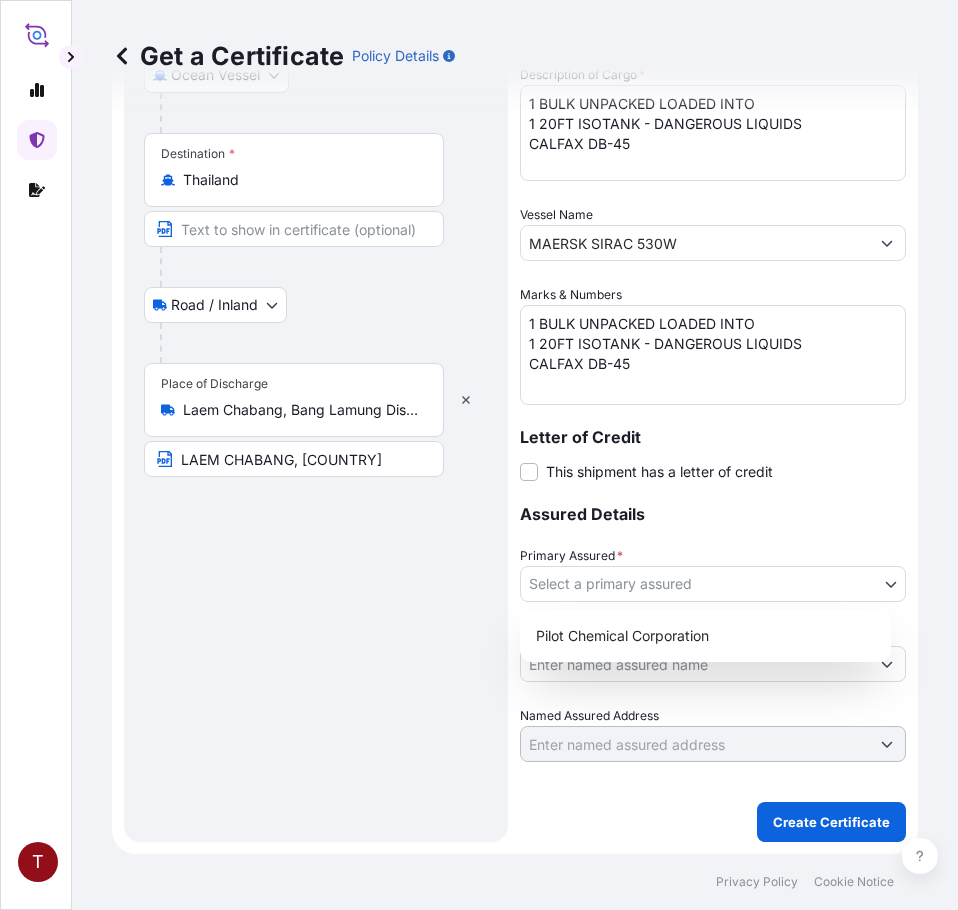 click on "Pilot Chemical Corporation" at bounding box center (705, 636) 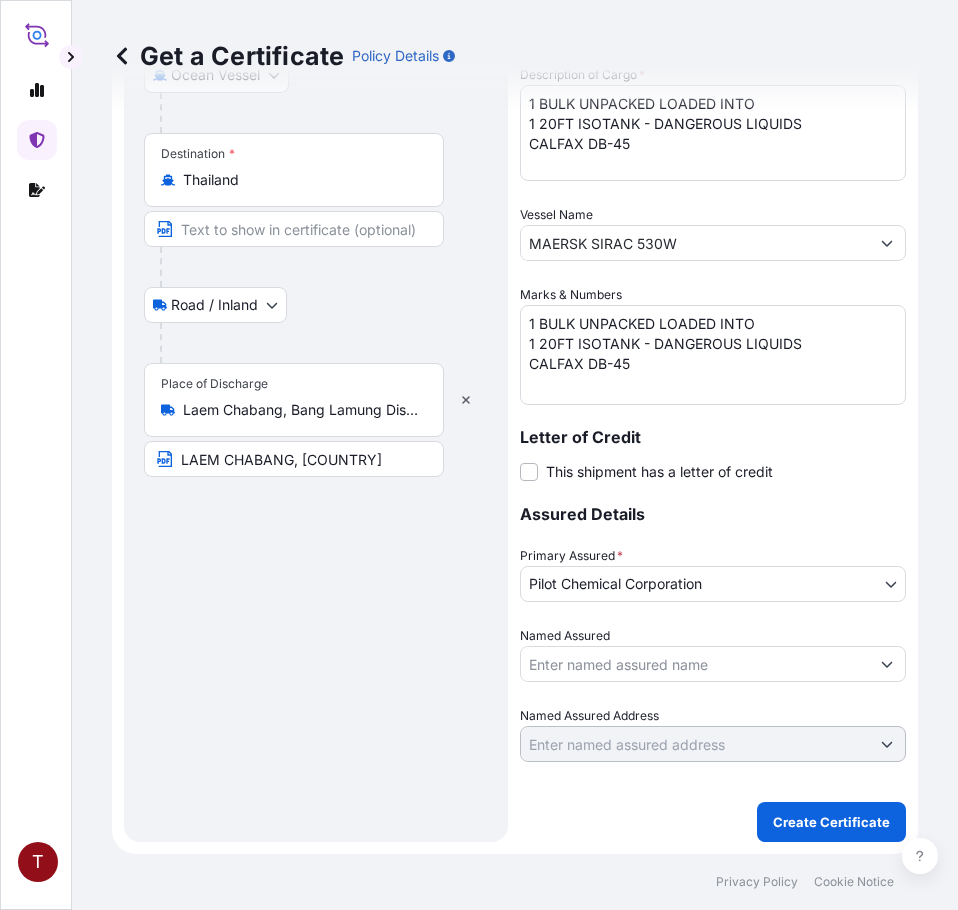 click on "Named Assured" at bounding box center [565, 636] 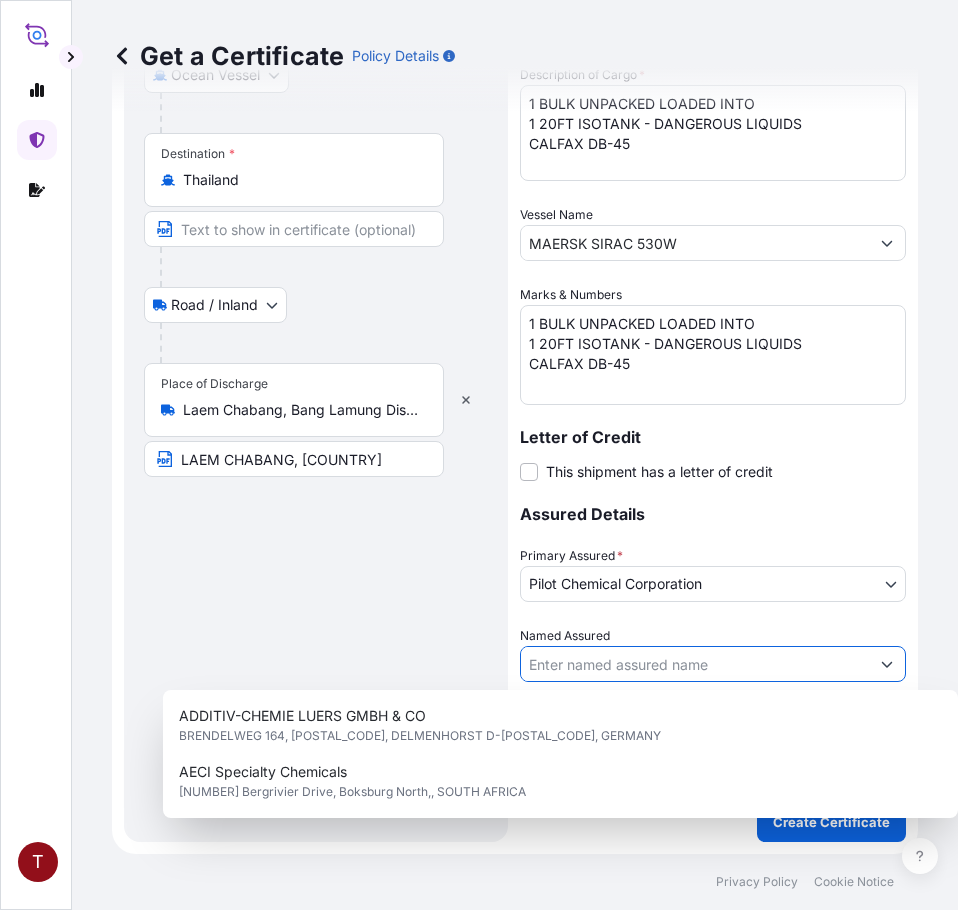 click on "Named Assured" at bounding box center [695, 664] 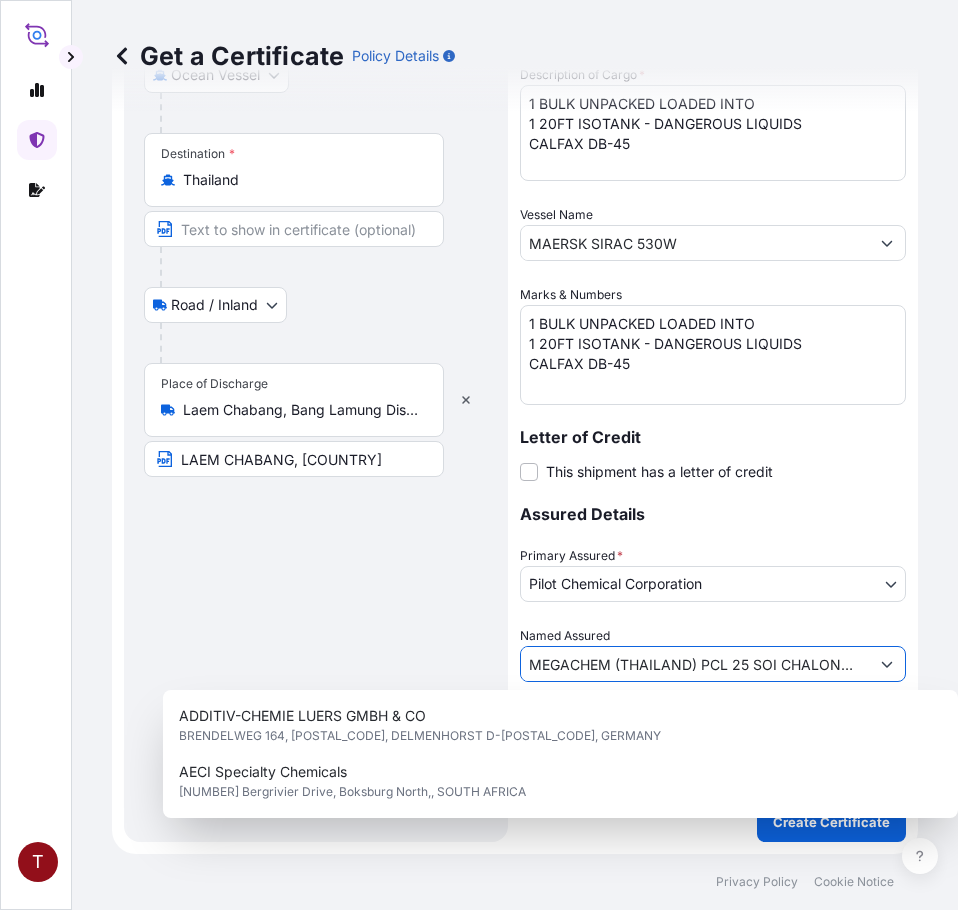 scroll, scrollTop: 0, scrollLeft: 789, axis: horizontal 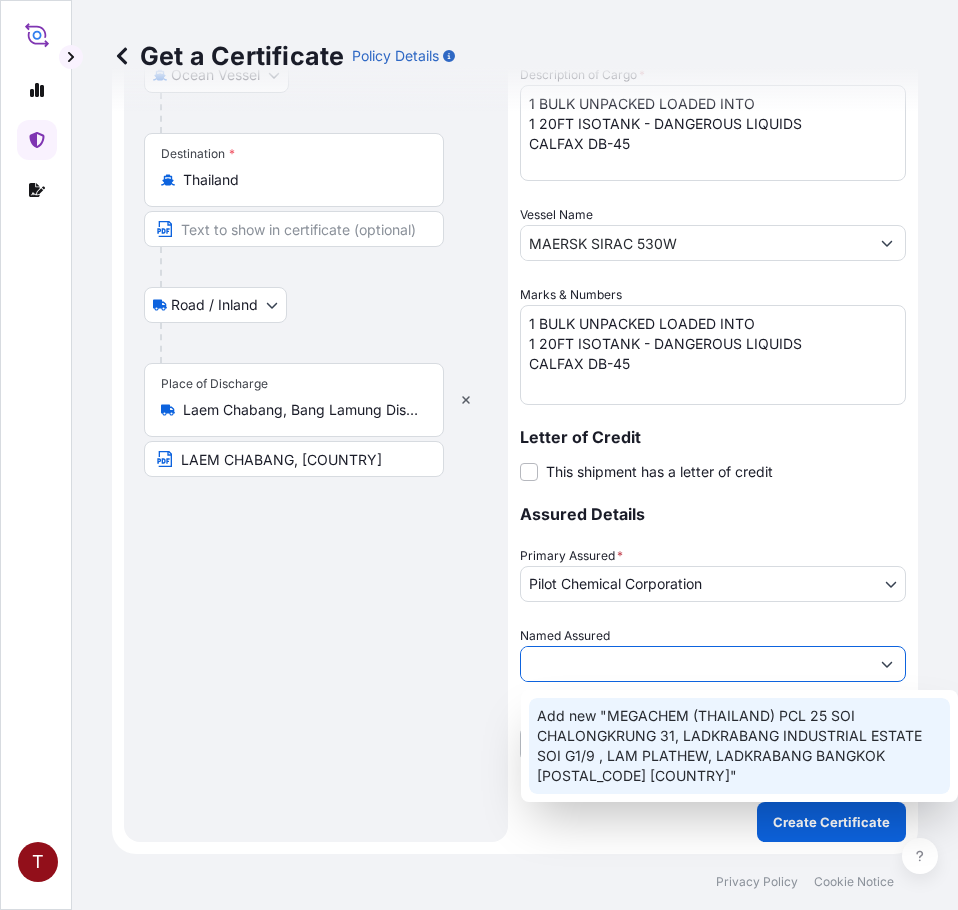 click on "Add new "MEGACHEM (THAILAND) PCL 25 SOI CHALONGKRUNG 31, LADKRABANG INDUSTRIAL ESTATE SOI G1/9 , LAM PLATHEW, LADKRABANG BANGKOK  [POSTAL_CODE] [COUNTRY]"" at bounding box center (739, 746) 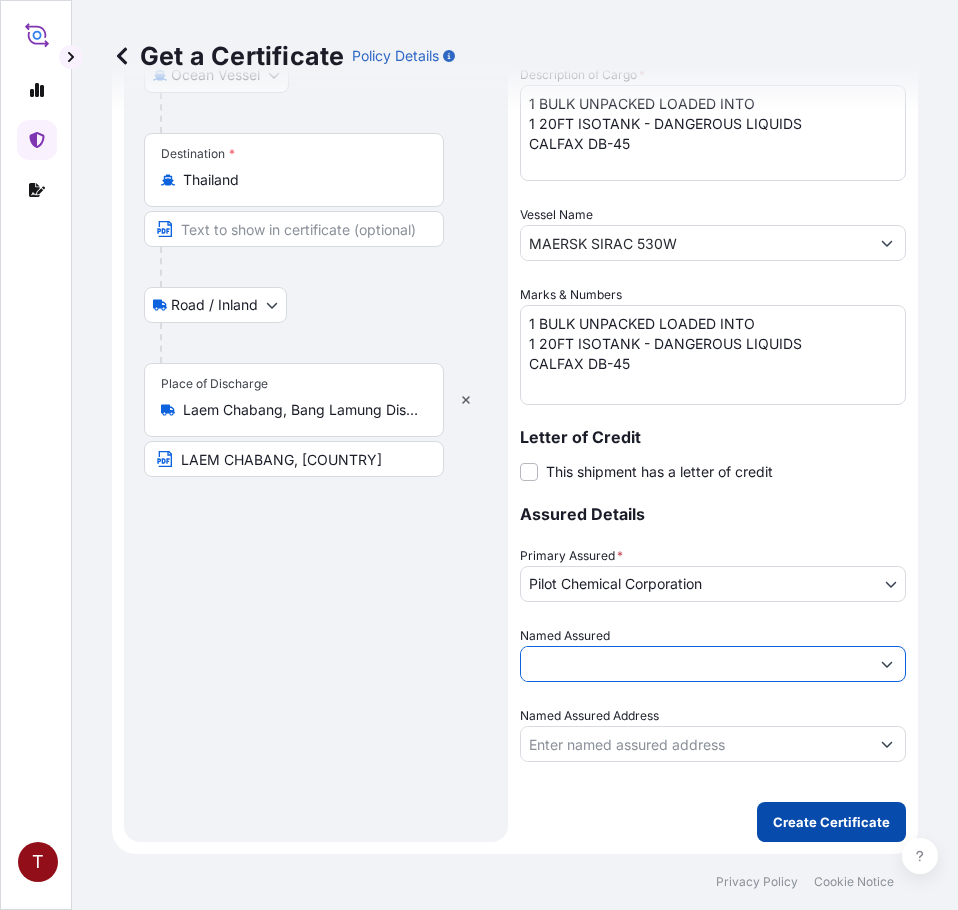 type on "MEGACHEM (THAILAND) PCL 25 SOI CHALONGKRUNG 31, LADKRABANG INDUSTRIAL ESTATE SOI G1/9 , LAM PLATHEW, LADKRABANG BANGKOK  [POSTAL_CODE] [COUNTRY]" 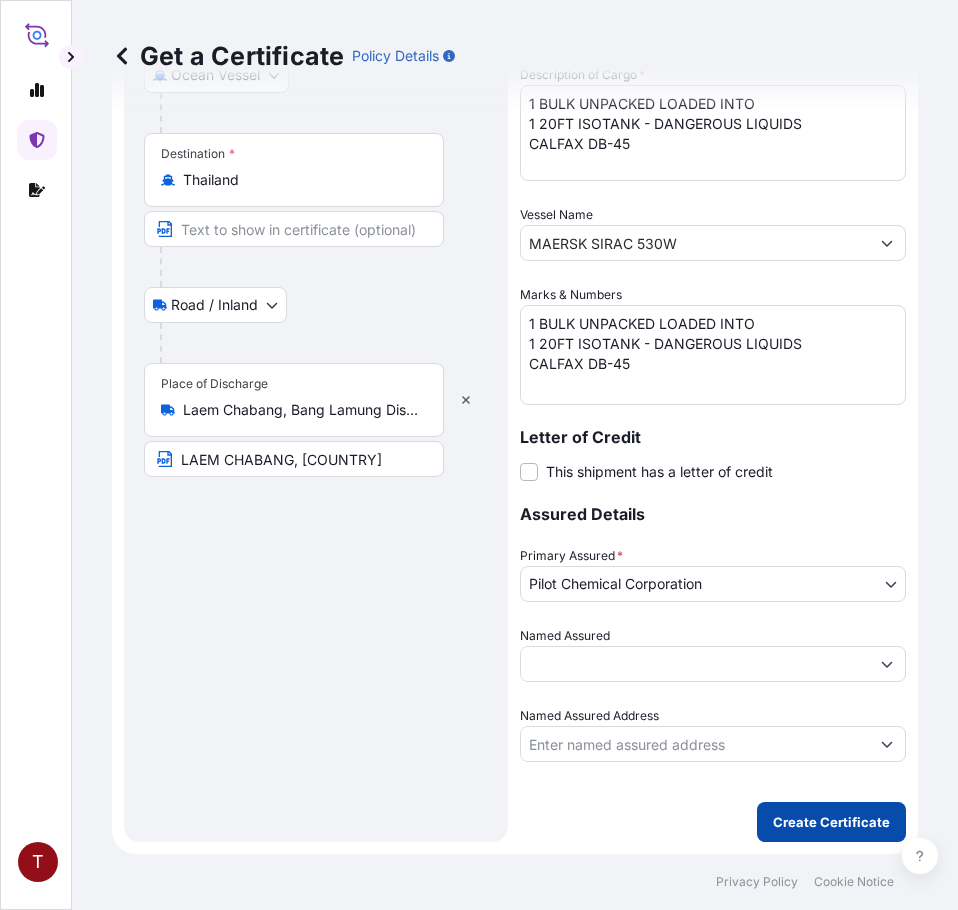 scroll, scrollTop: 0, scrollLeft: 0, axis: both 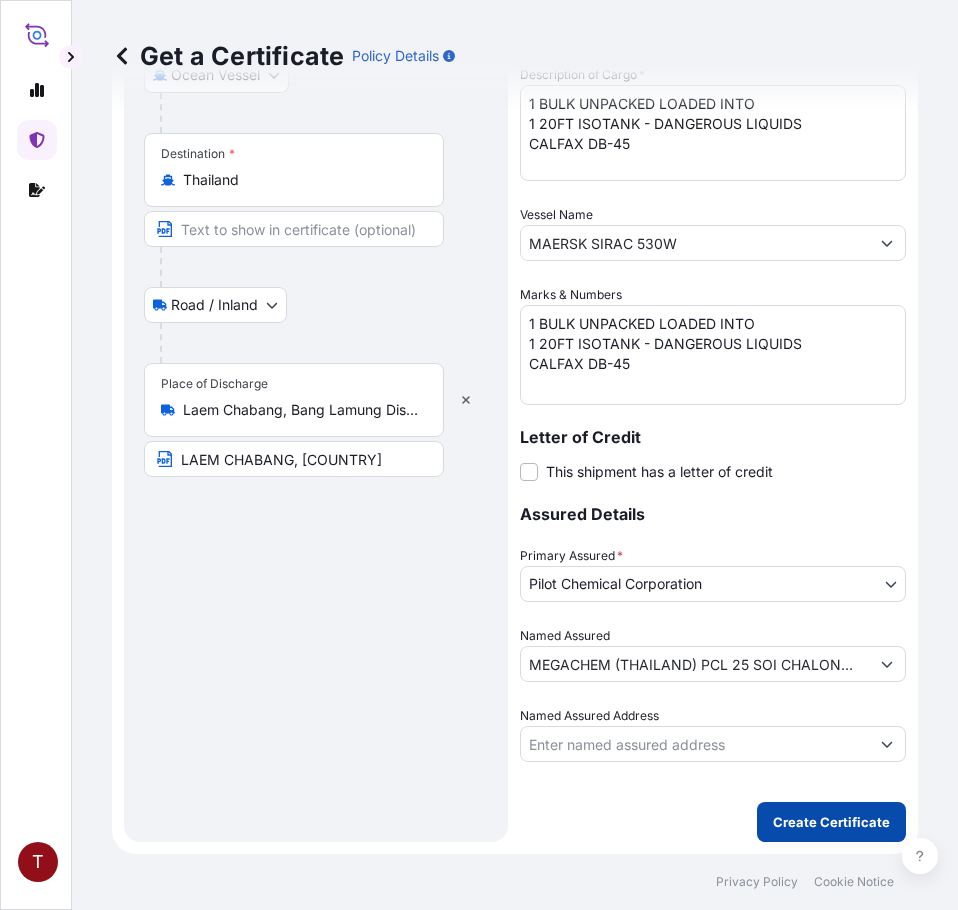 click on "Create Certificate" at bounding box center (831, 822) 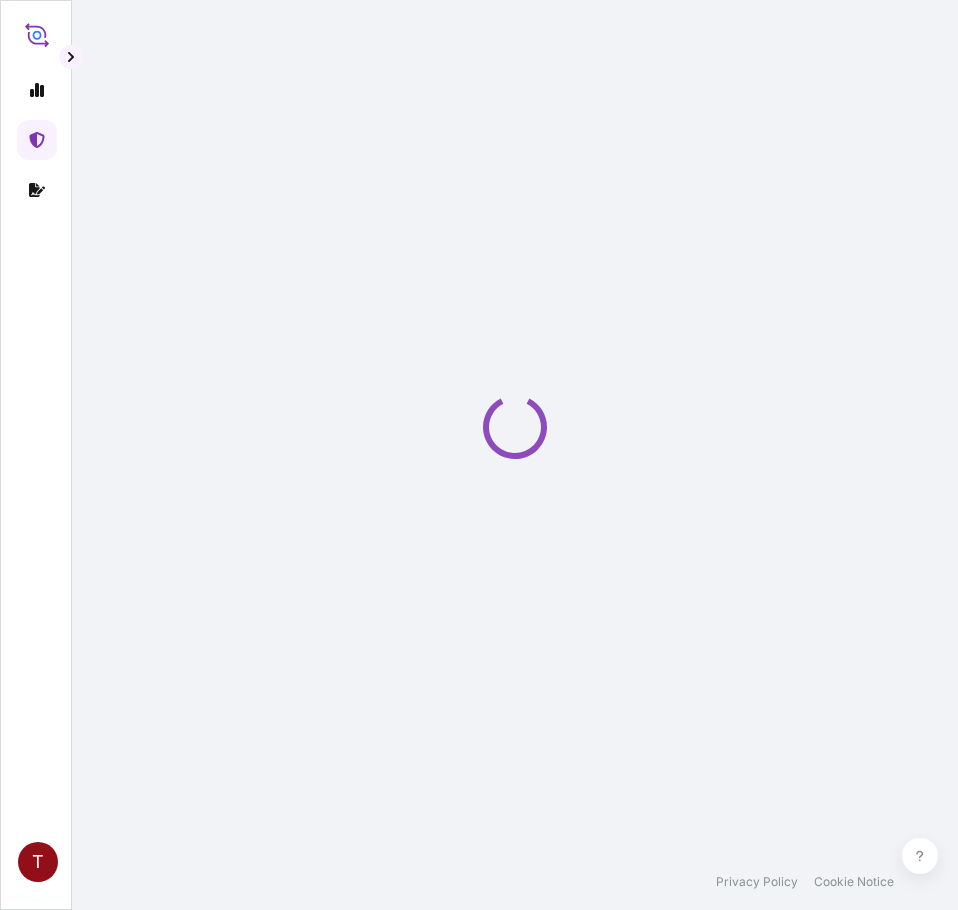 scroll, scrollTop: 0, scrollLeft: 0, axis: both 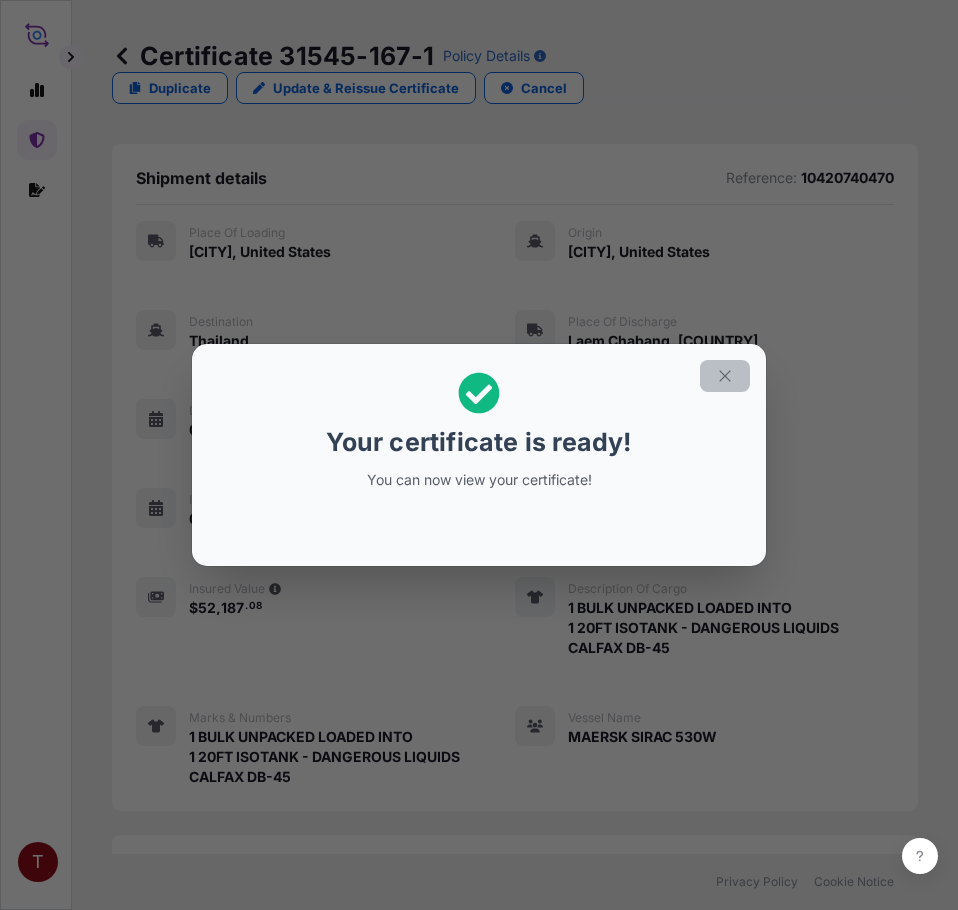 click 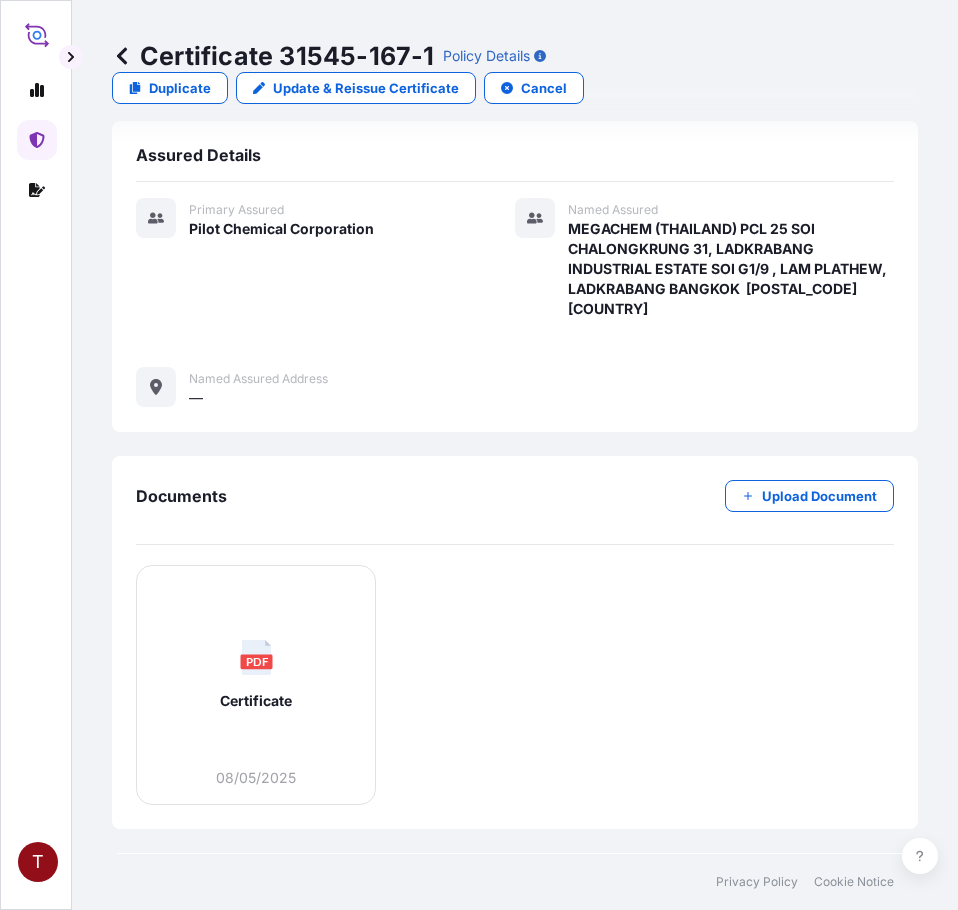 scroll, scrollTop: 814, scrollLeft: 0, axis: vertical 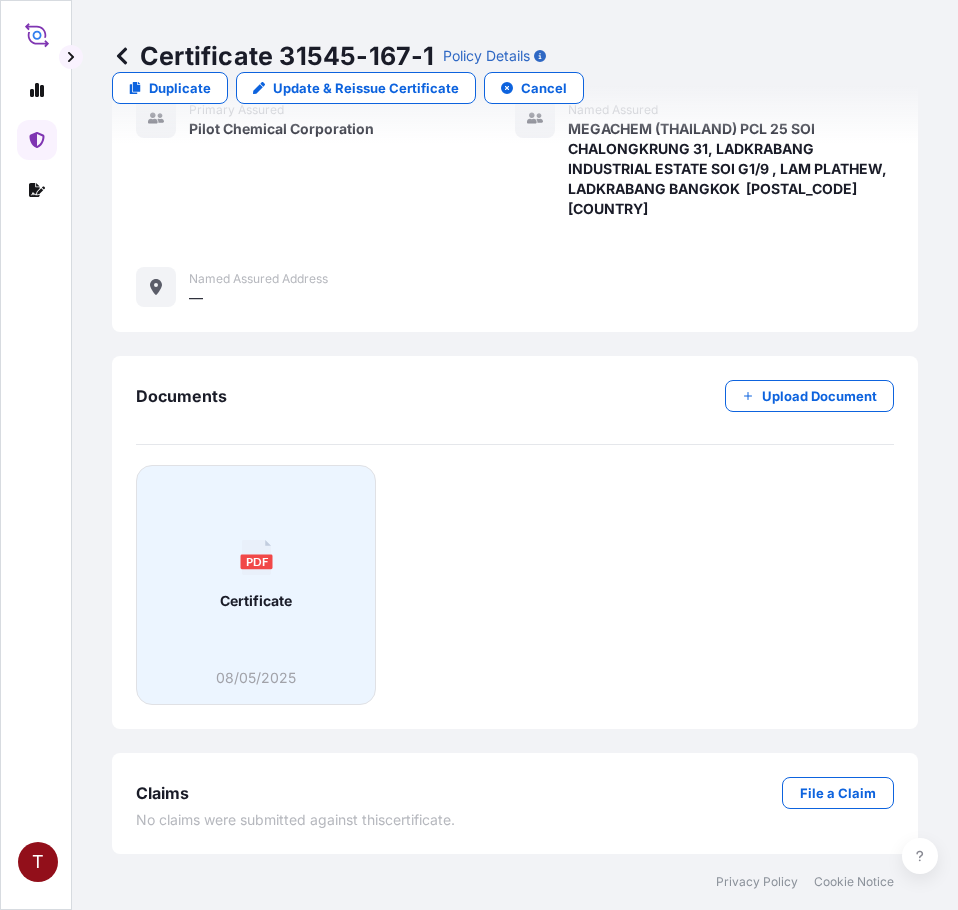 click on "PDF Certificate" at bounding box center (256, 575) 